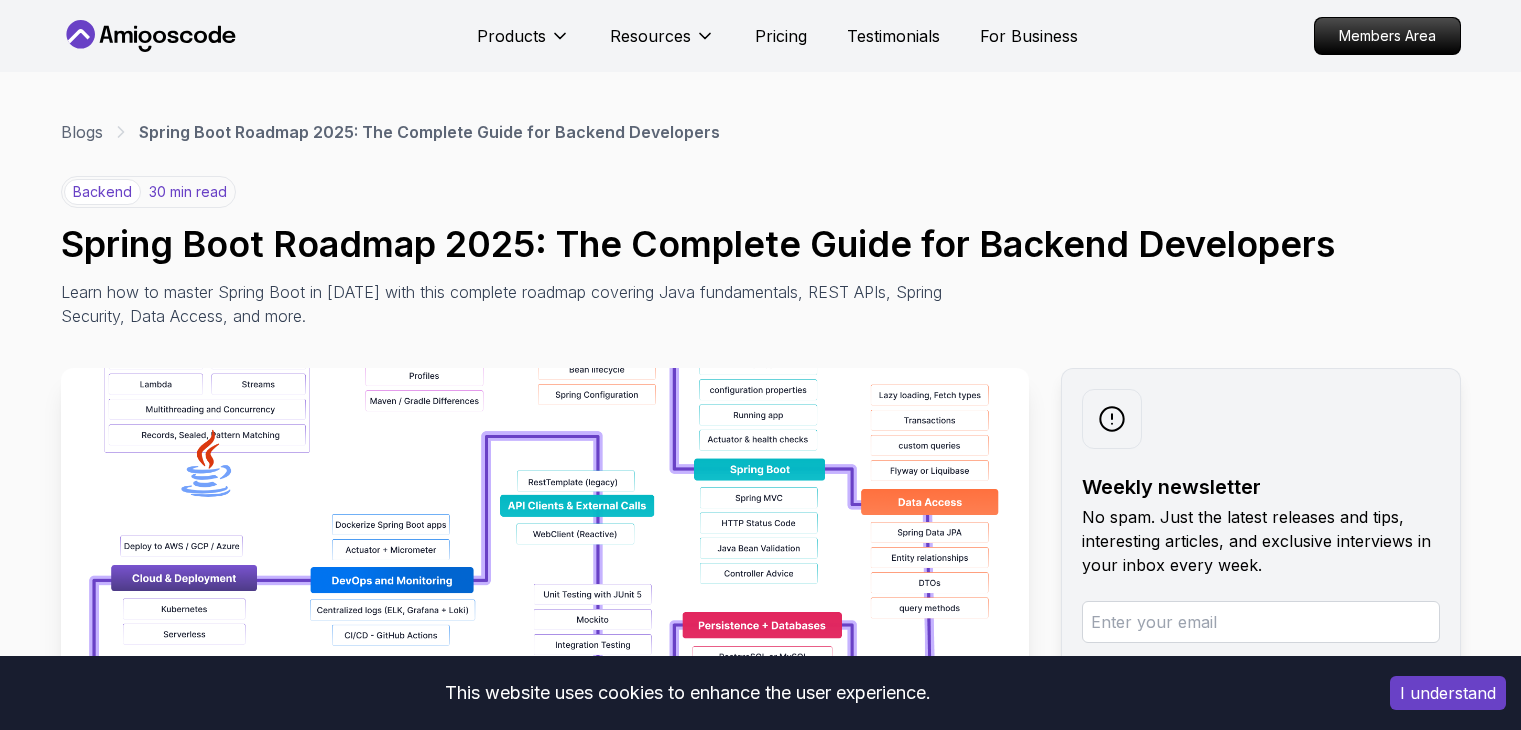 scroll, scrollTop: 200, scrollLeft: 0, axis: vertical 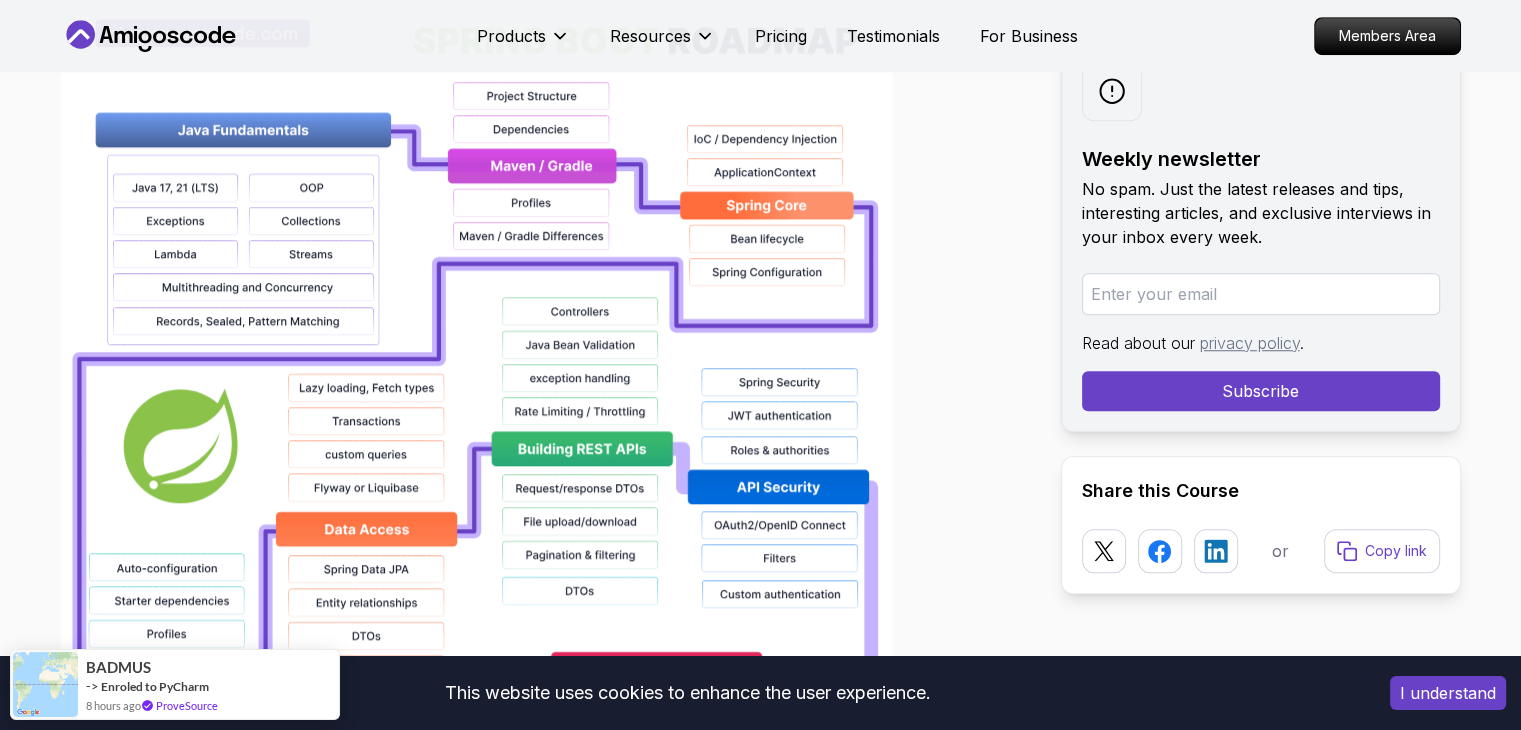click at bounding box center (1261, 294) 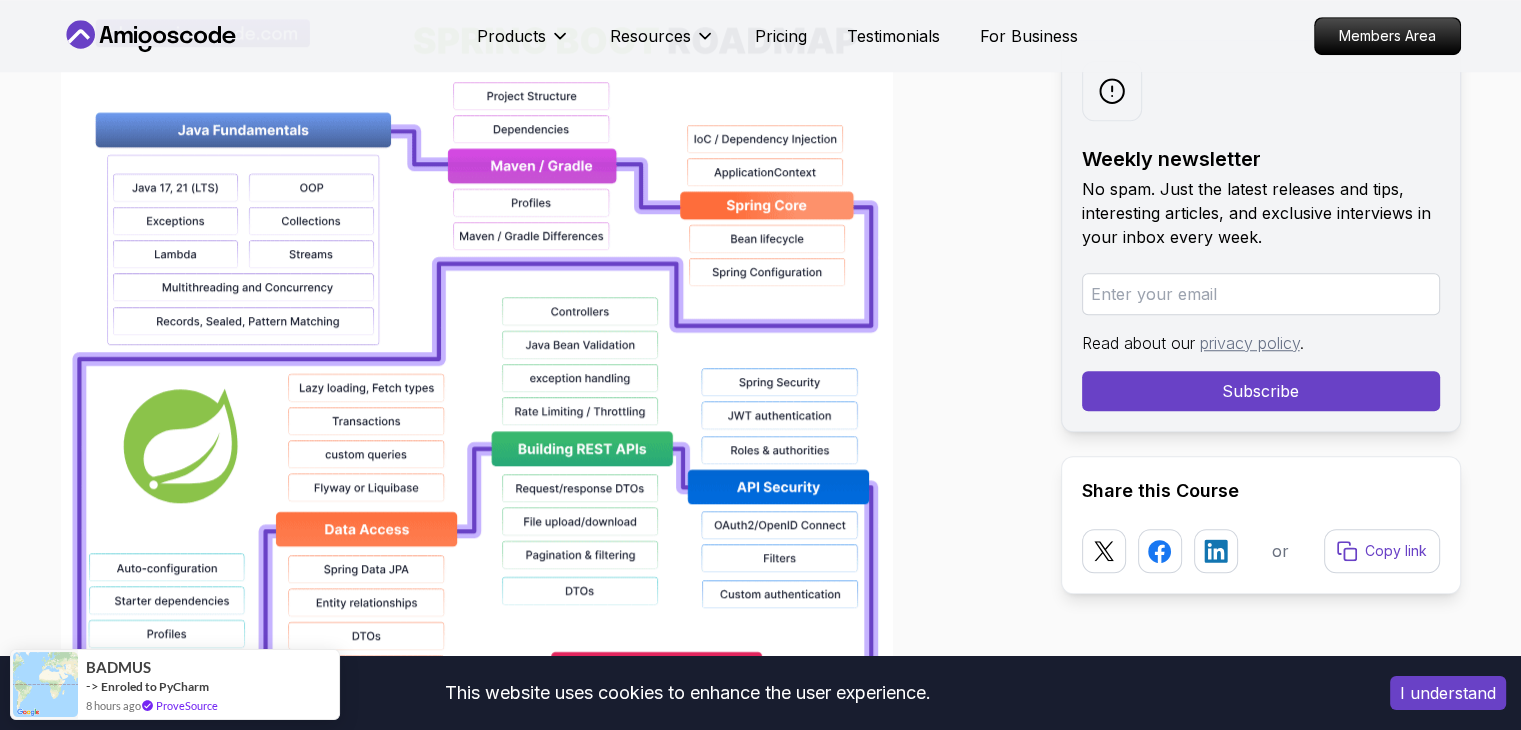 type on "[EMAIL_ADDRESS][DOMAIN_NAME]" 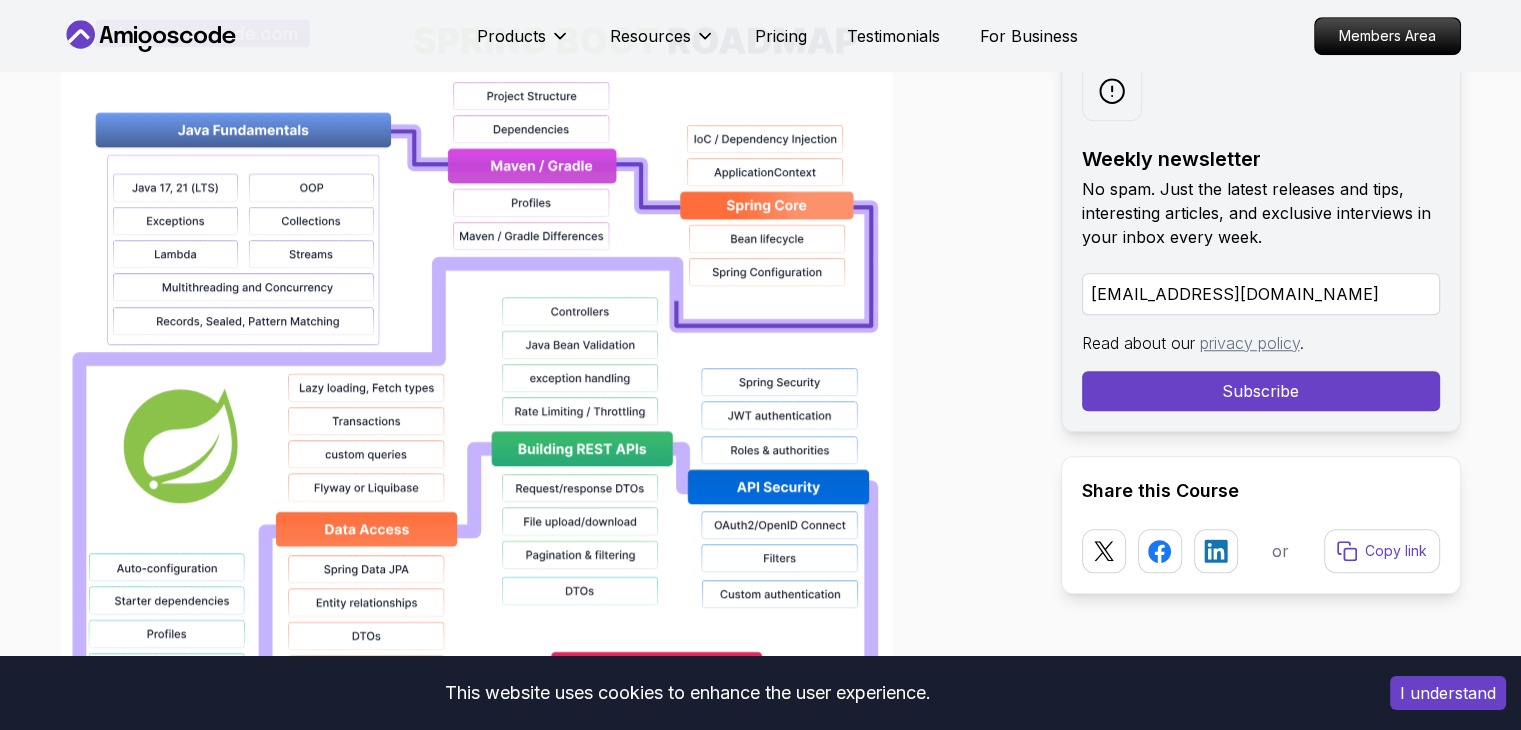 click on "Subscribe" at bounding box center [1261, 391] 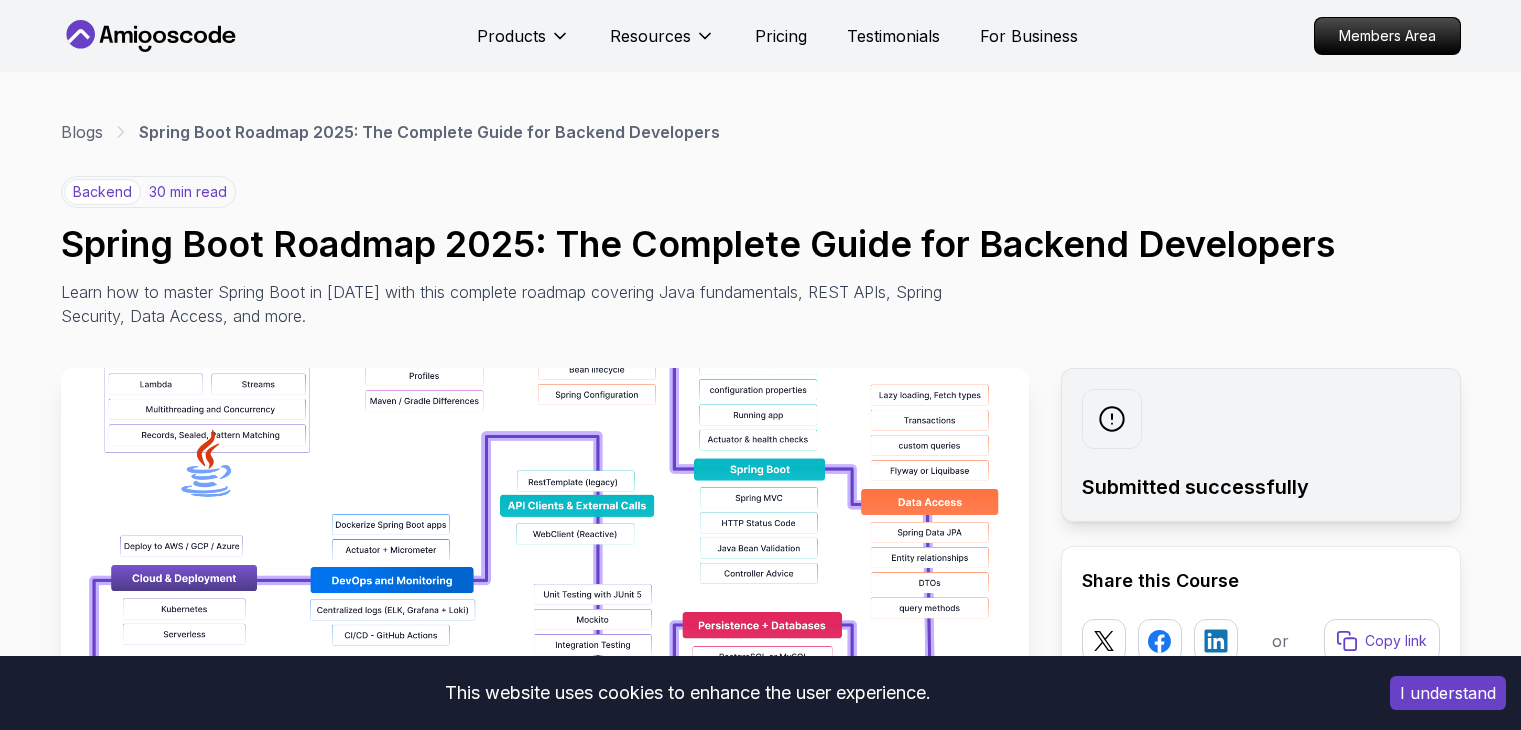 scroll, scrollTop: 300, scrollLeft: 0, axis: vertical 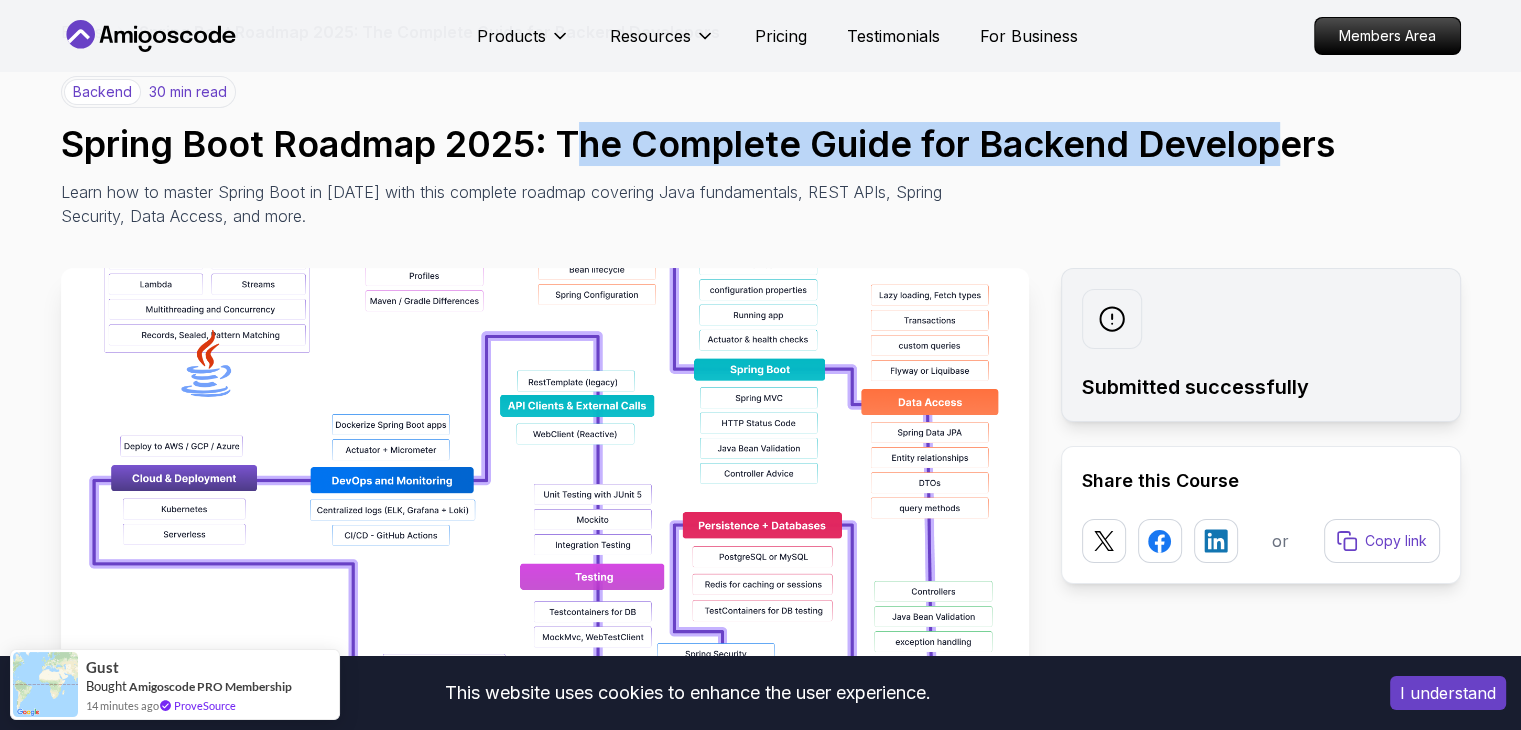 drag, startPoint x: 578, startPoint y: 149, endPoint x: 1276, endPoint y: 111, distance: 699.0336 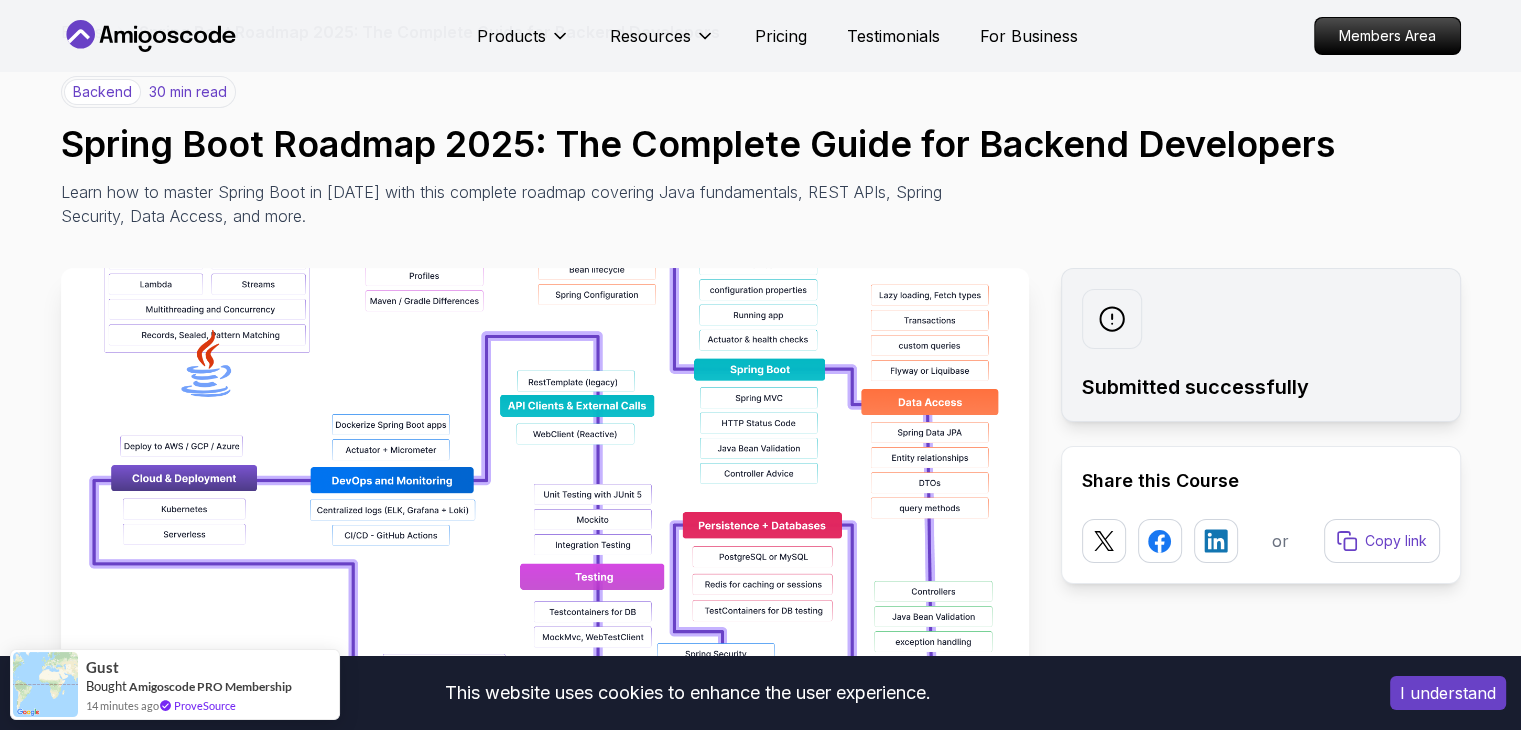 click on "Blogs Spring Boot Roadmap 2025: The Complete Guide for Backend Developers backend 30 min read Spring Boot Roadmap 2025: The Complete Guide for Backend Developers Learn how to master Spring Boot in 2025 with this complete roadmap covering Java fundamentals, REST APIs, Spring Security, Data Access, and more. Weekly newsletter No spam. Just the latest releases and tips, interesting articles, and exclusive interviews in your inbox every week. Read about our   privacy policy . Subscribe Share this Course or Copy link Published By:  Nelson Djalo  |   Date:  April 28, 2025 Introduction
Spring Boot remains one of the most powerful and widely adopted frameworks for Java developers in 2025. With its ability to simplify the development of production-ready applications, Spring Boot has become the de facto standard for building enterprise-grade backend systems. The framework's convention-over-configuration approach, combined with its extensive ecosystem, makes it an essential skill for any backend developer." at bounding box center (761, 12916) 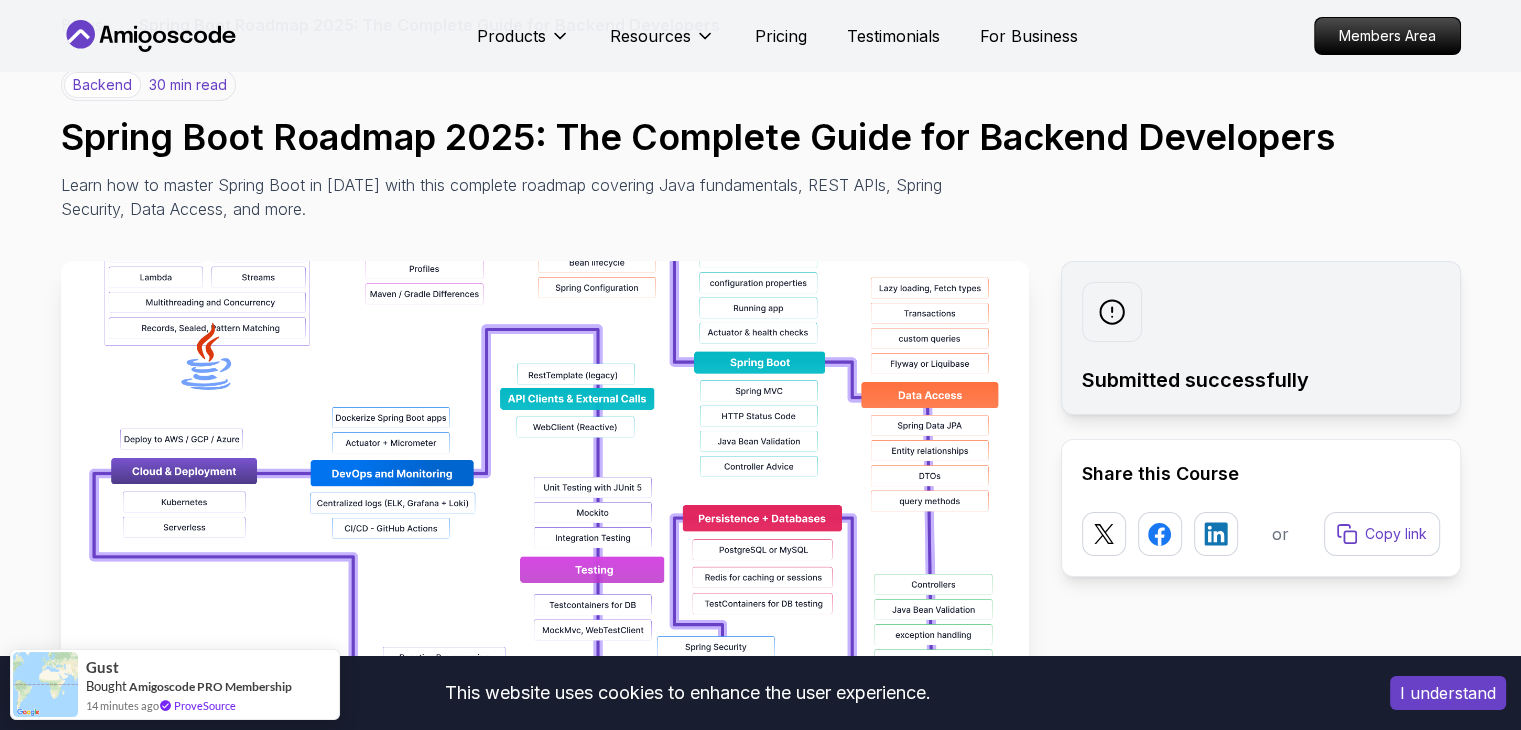 scroll, scrollTop: 0, scrollLeft: 0, axis: both 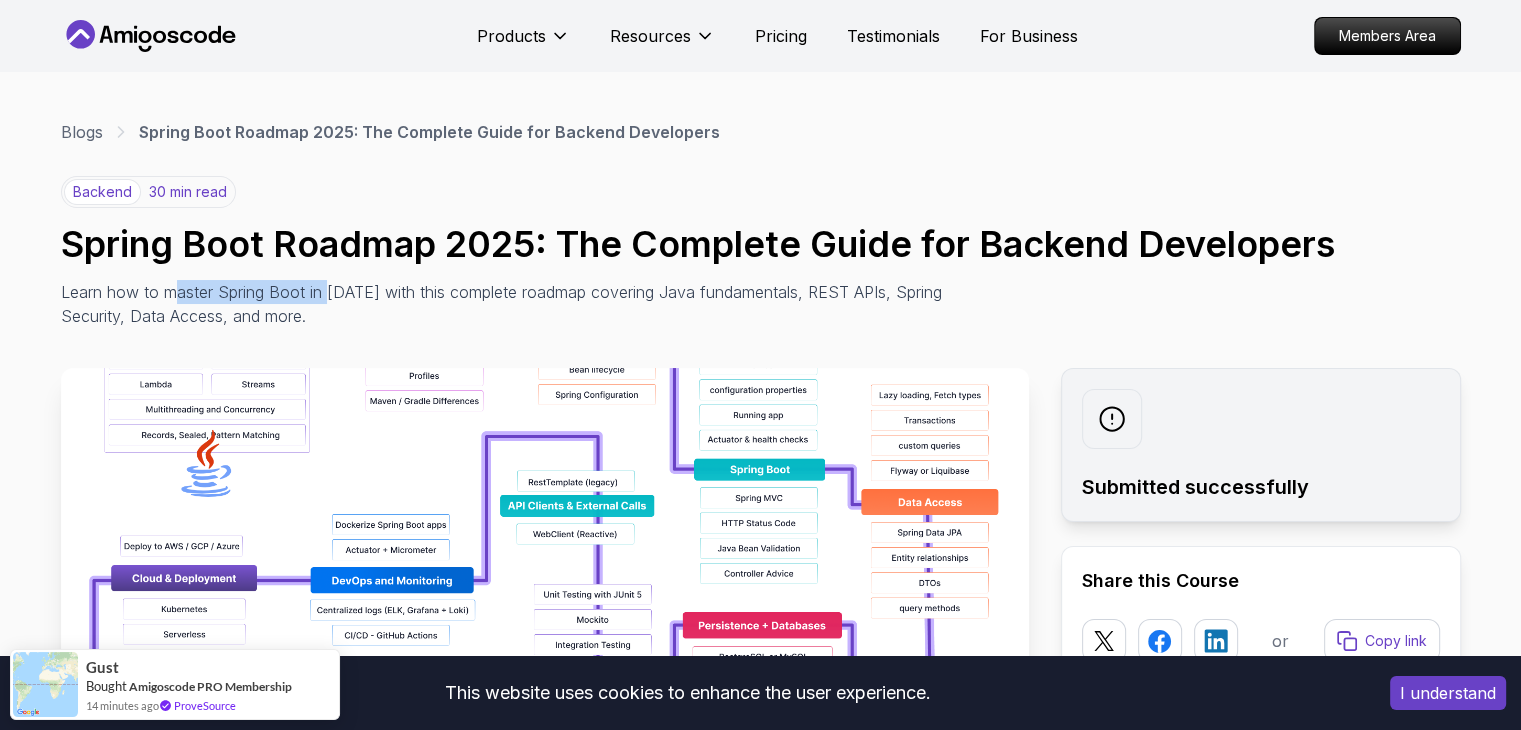 drag, startPoint x: 228, startPoint y: 286, endPoint x: 327, endPoint y: 297, distance: 99.60924 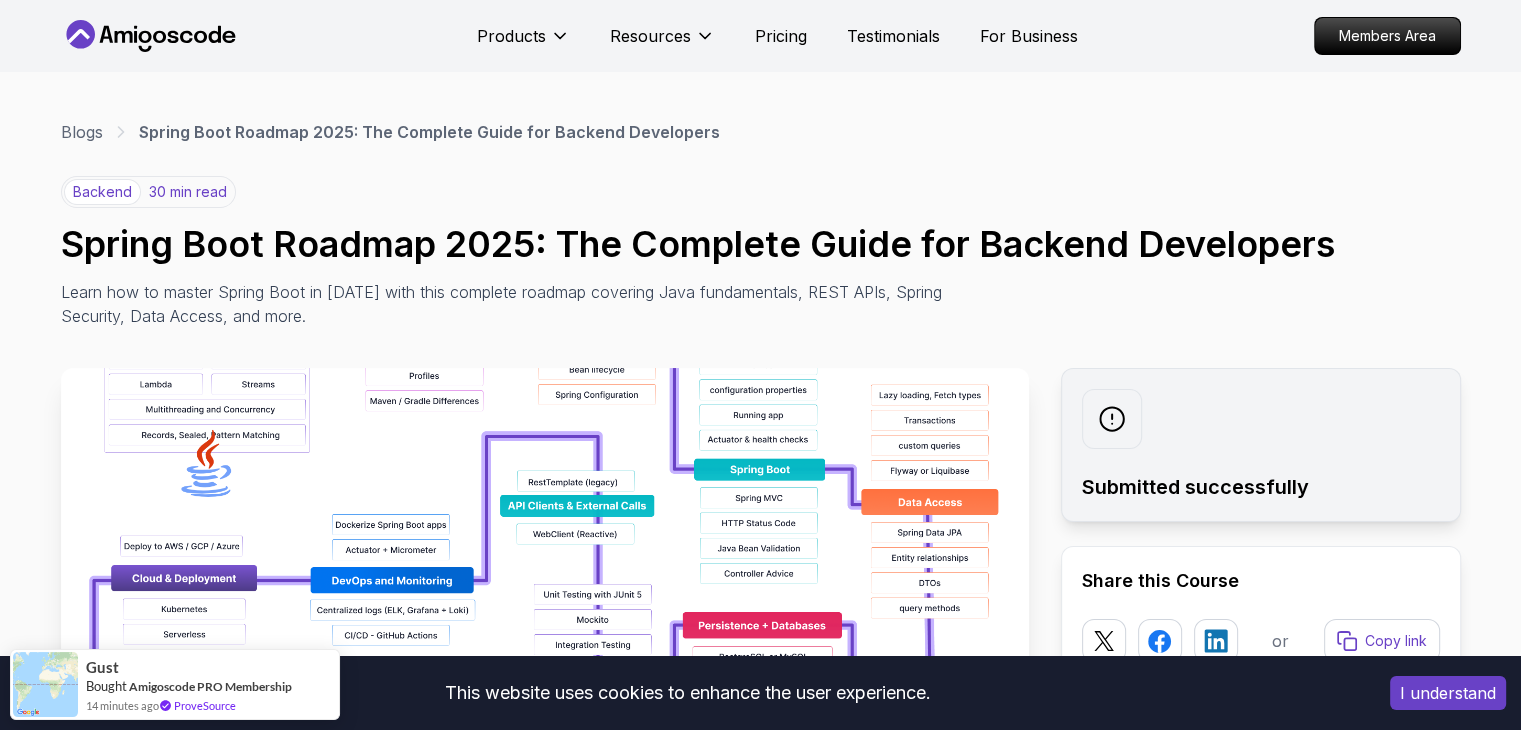 click on "Blogs Spring Boot Roadmap 2025: The Complete Guide for Backend Developers backend 30 min read Spring Boot Roadmap 2025: The Complete Guide for Backend Developers Learn how to master Spring Boot in 2025 with this complete roadmap covering Java fundamentals, REST APIs, Spring Security, Data Access, and more. Weekly newsletter No spam. Just the latest releases and tips, interesting articles, and exclusive interviews in your inbox every week. Read about our   privacy policy . Subscribe Share this Course or Copy link Published By:  Nelson Djalo  |   Date:  April 28, 2025 Introduction
Spring Boot remains one of the most powerful and widely adopted frameworks for Java developers in 2025. With its ability to simplify the development of production-ready applications, Spring Boot has become the de facto standard for building enterprise-grade backend systems. The framework's convention-over-configuration approach, combined with its extensive ecosystem, makes it an essential skill for any backend developer." at bounding box center (761, 13016) 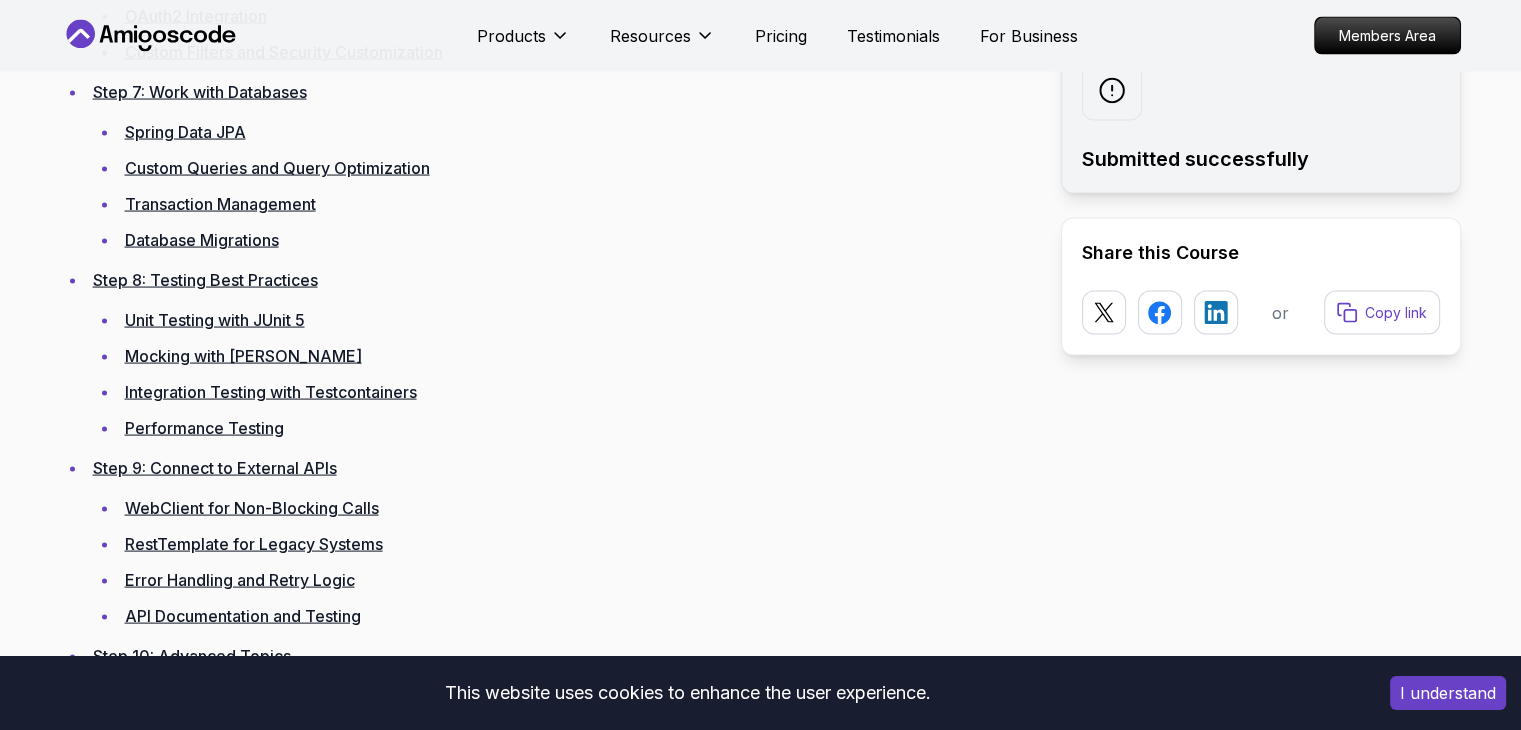 scroll, scrollTop: 3900, scrollLeft: 0, axis: vertical 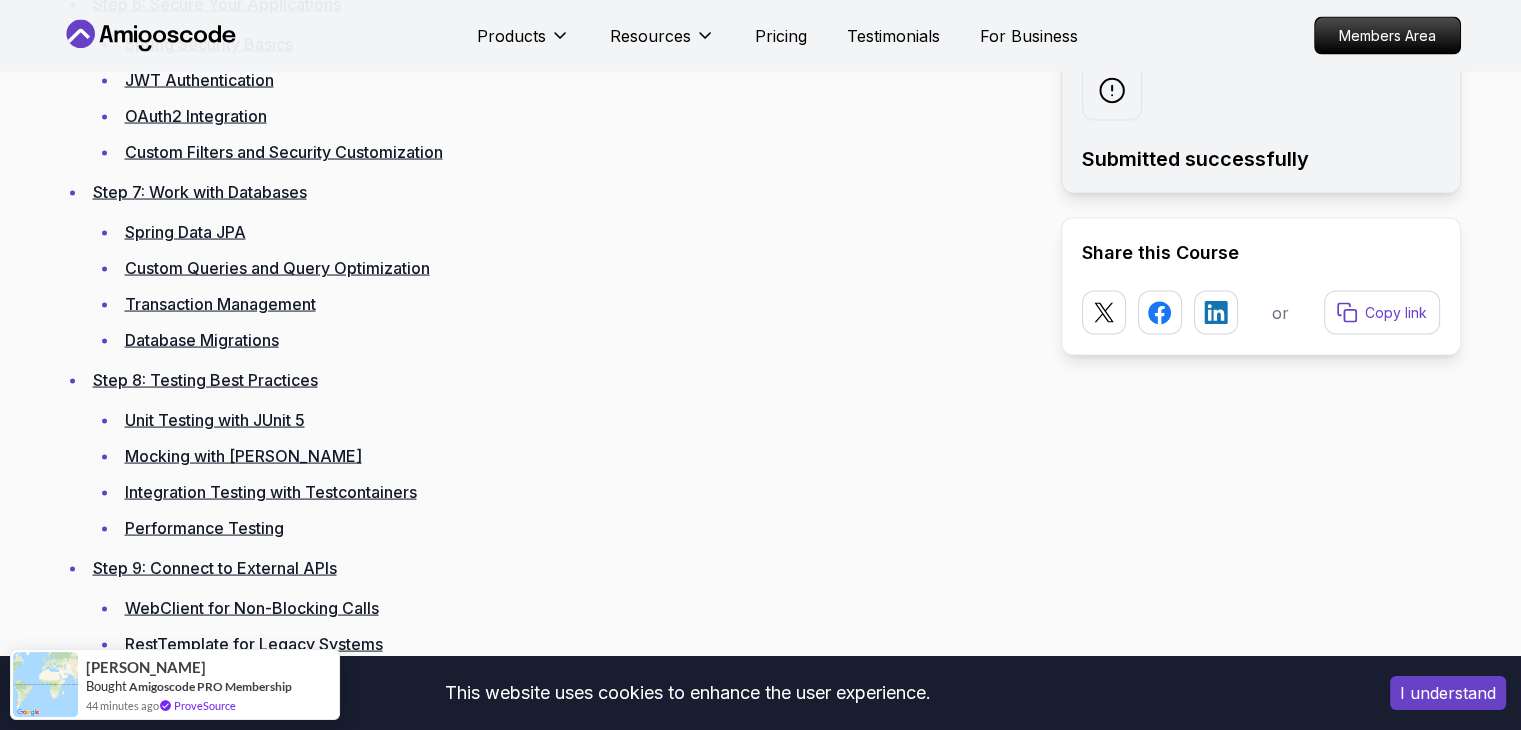 click on "Mocking with [PERSON_NAME]" at bounding box center [243, 456] 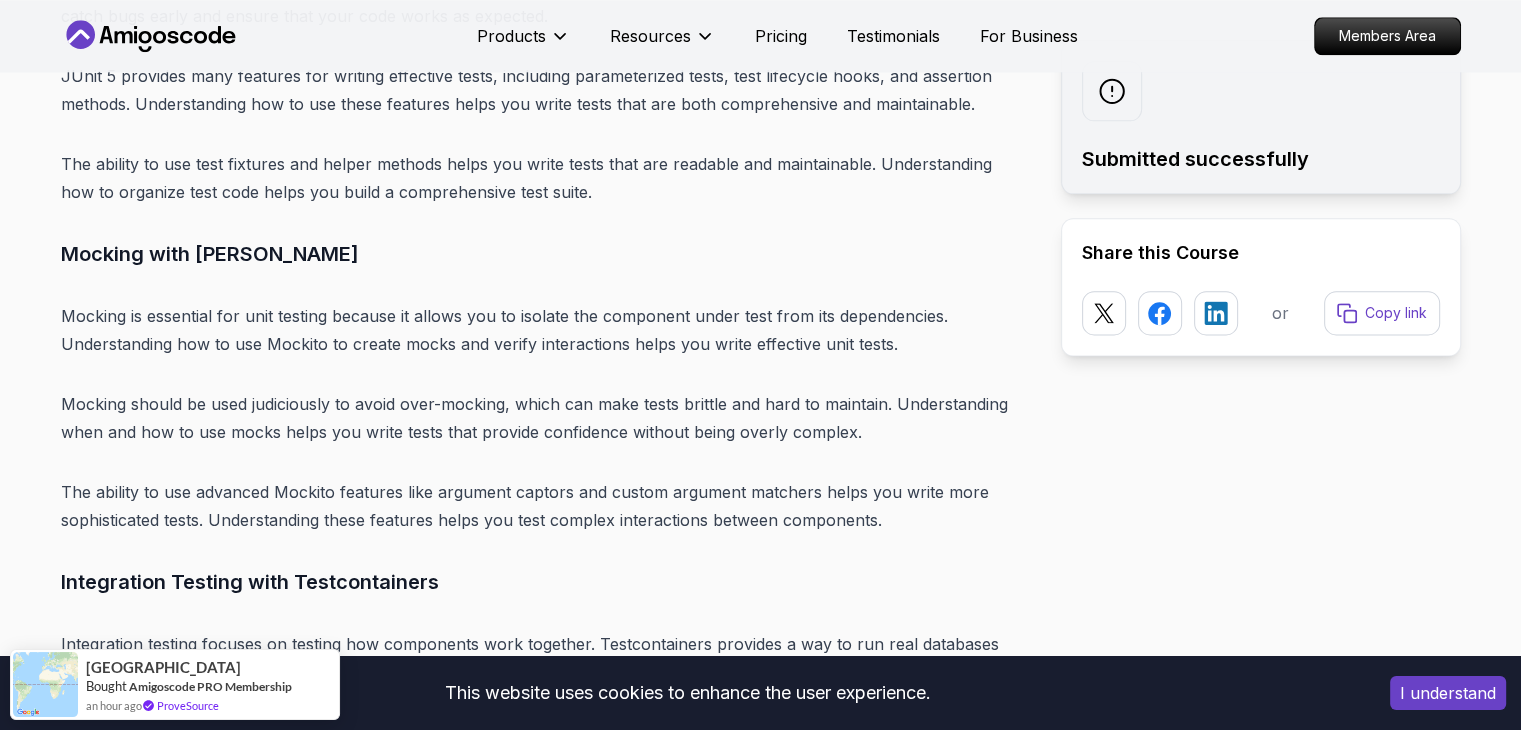 scroll, scrollTop: 17712, scrollLeft: 0, axis: vertical 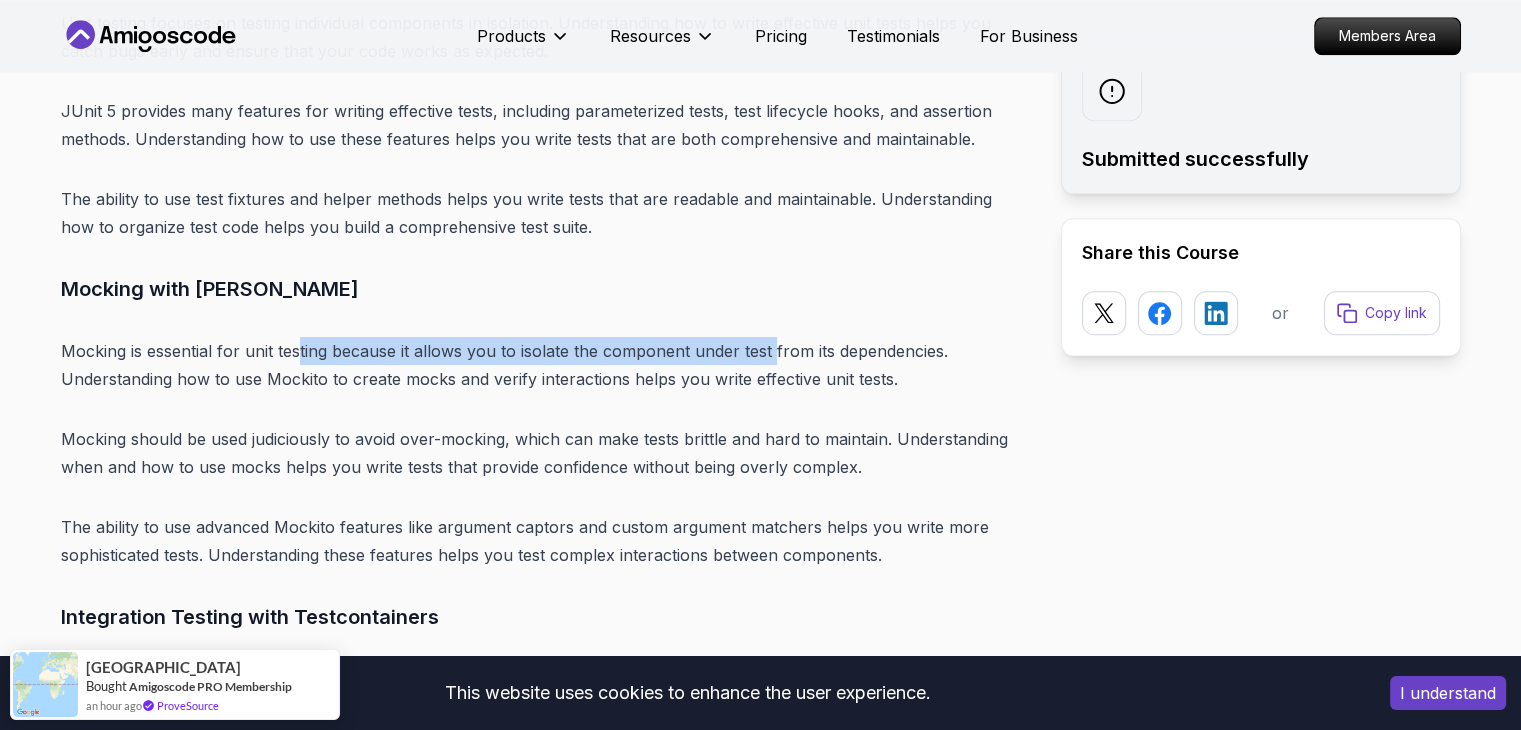 drag, startPoint x: 295, startPoint y: 180, endPoint x: 772, endPoint y: 165, distance: 477.23578 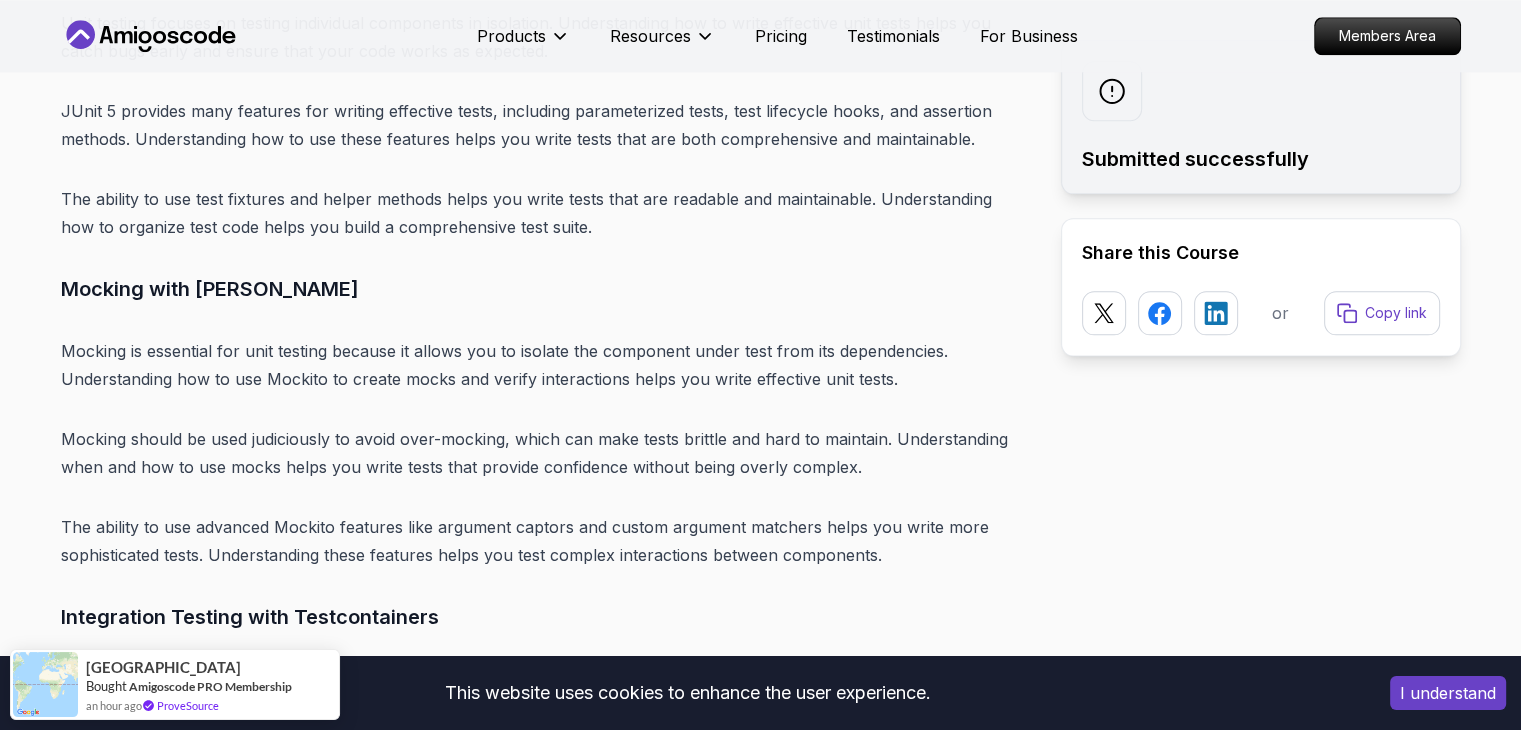 click on "Mocking should be used judiciously to avoid over-mocking, which can make tests brittle and hard to maintain. Understanding when and how to use mocks helps you write tests that provide confidence without being overly complex." at bounding box center (545, 453) 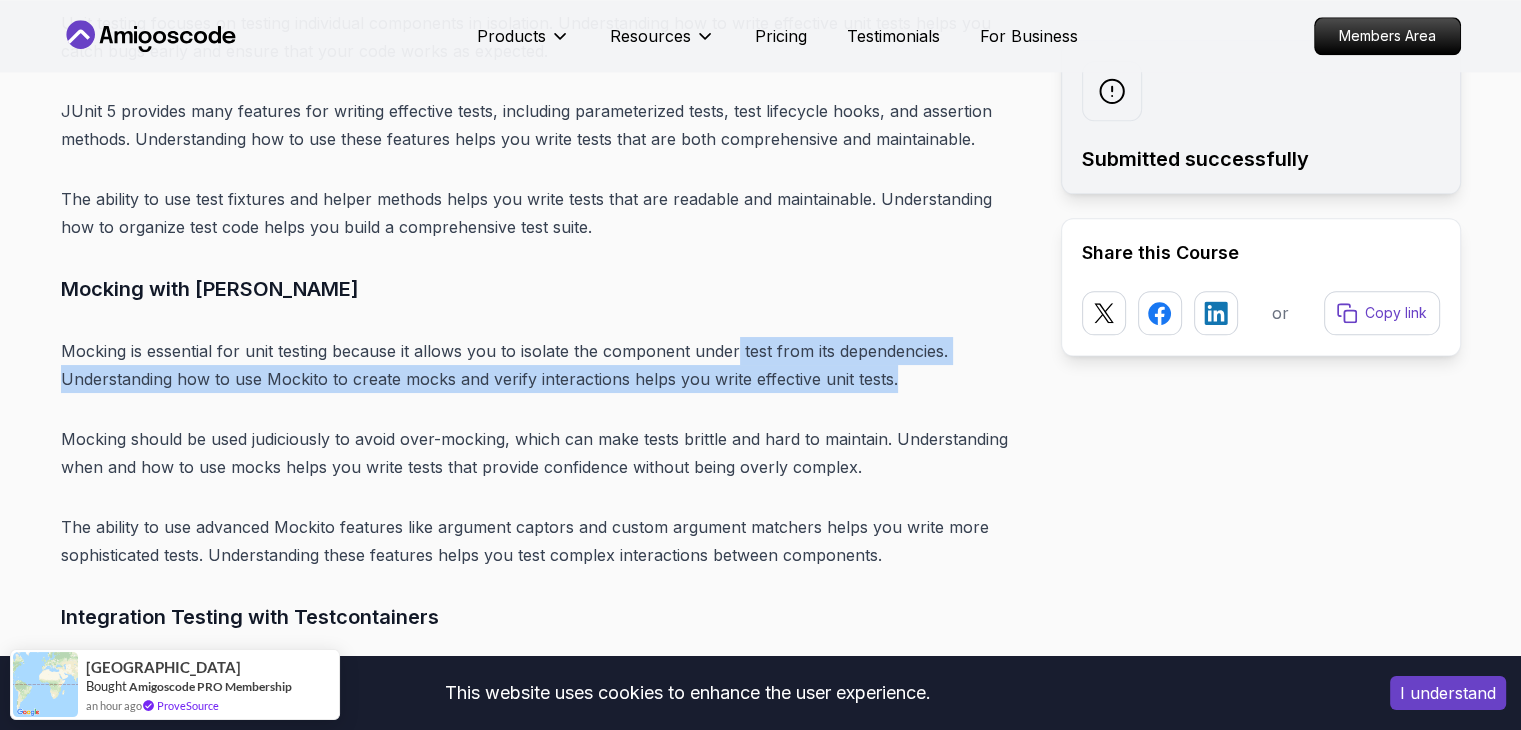 drag, startPoint x: 736, startPoint y: 170, endPoint x: 922, endPoint y: 205, distance: 189.26436 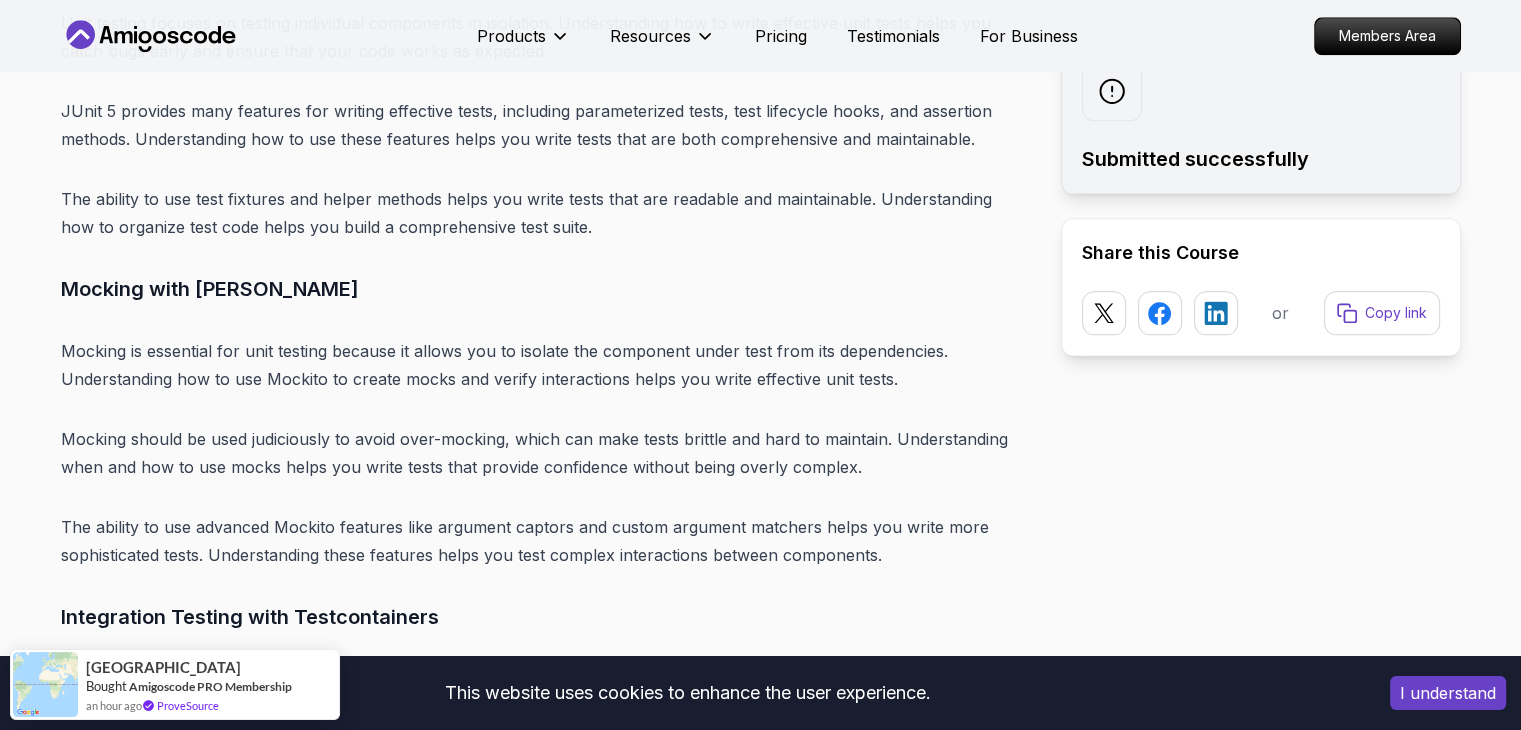 click on "Mocking should be used judiciously to avoid over-mocking, which can make tests brittle and hard to maintain. Understanding when and how to use mocks helps you write tests that provide confidence without being overly complex." at bounding box center [545, 453] 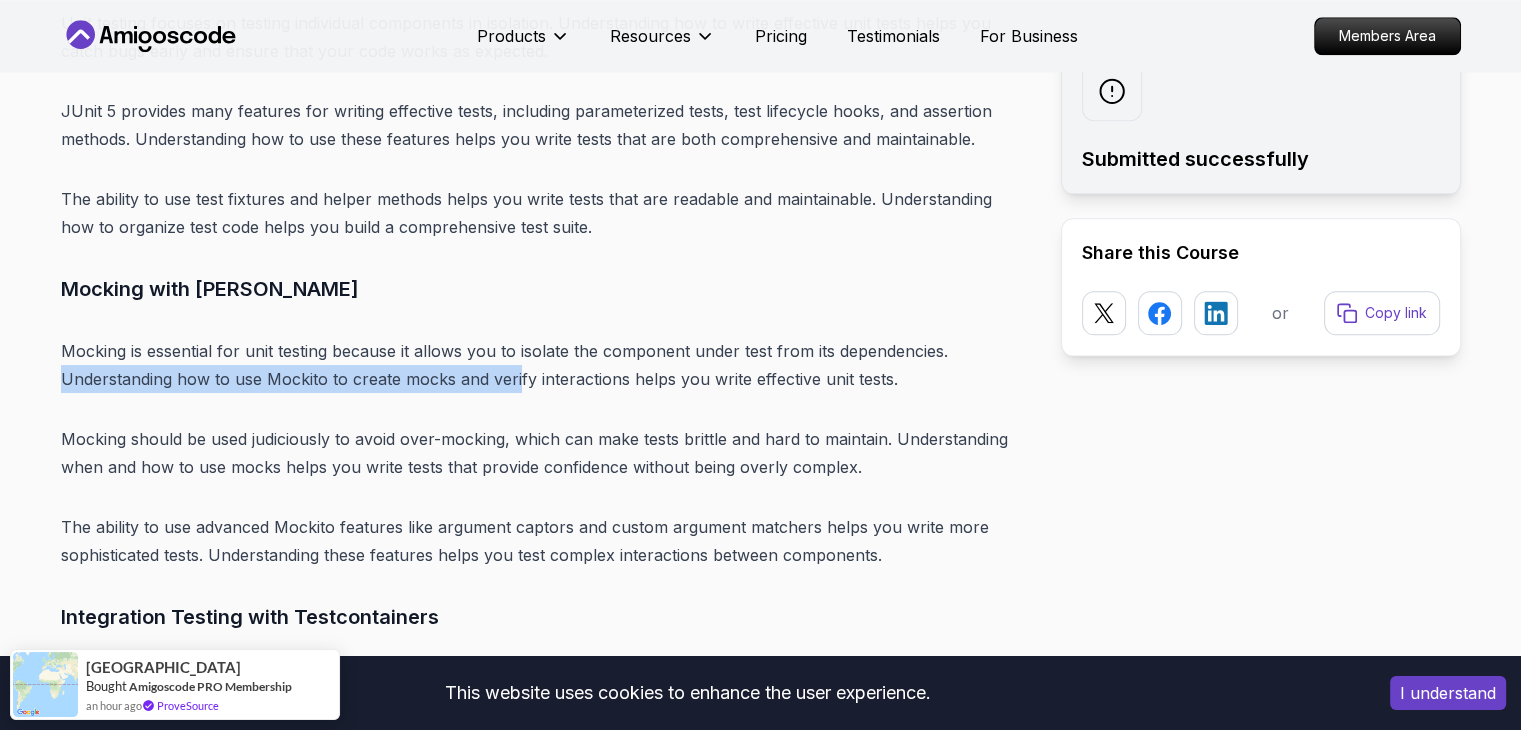 drag, startPoint x: 52, startPoint y: 205, endPoint x: 516, endPoint y: 204, distance: 464.00107 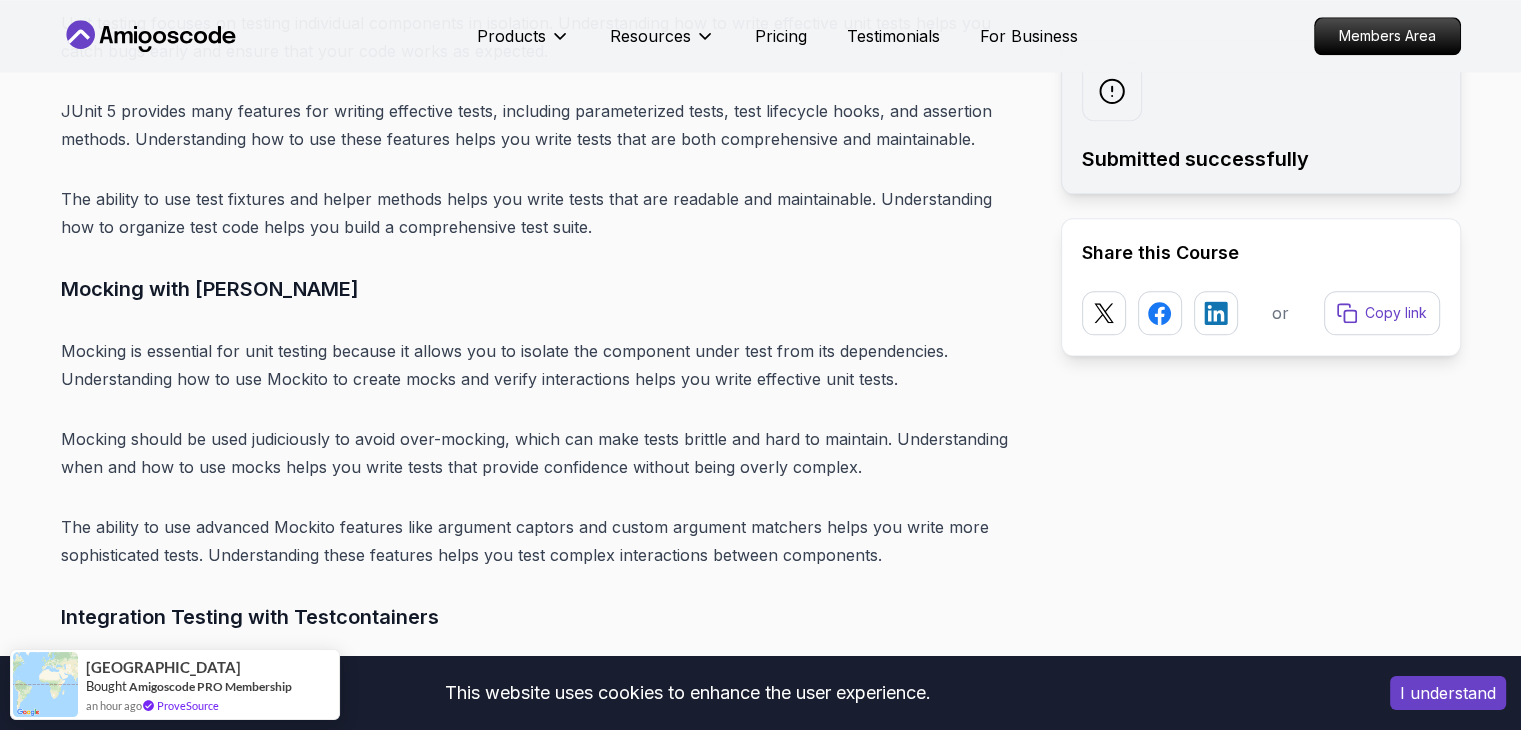click on "Mocking is essential for unit testing because it allows you to isolate the component under test from its dependencies. Understanding how to use Mockito to create mocks and verify interactions helps you write effective unit tests." at bounding box center (545, 365) 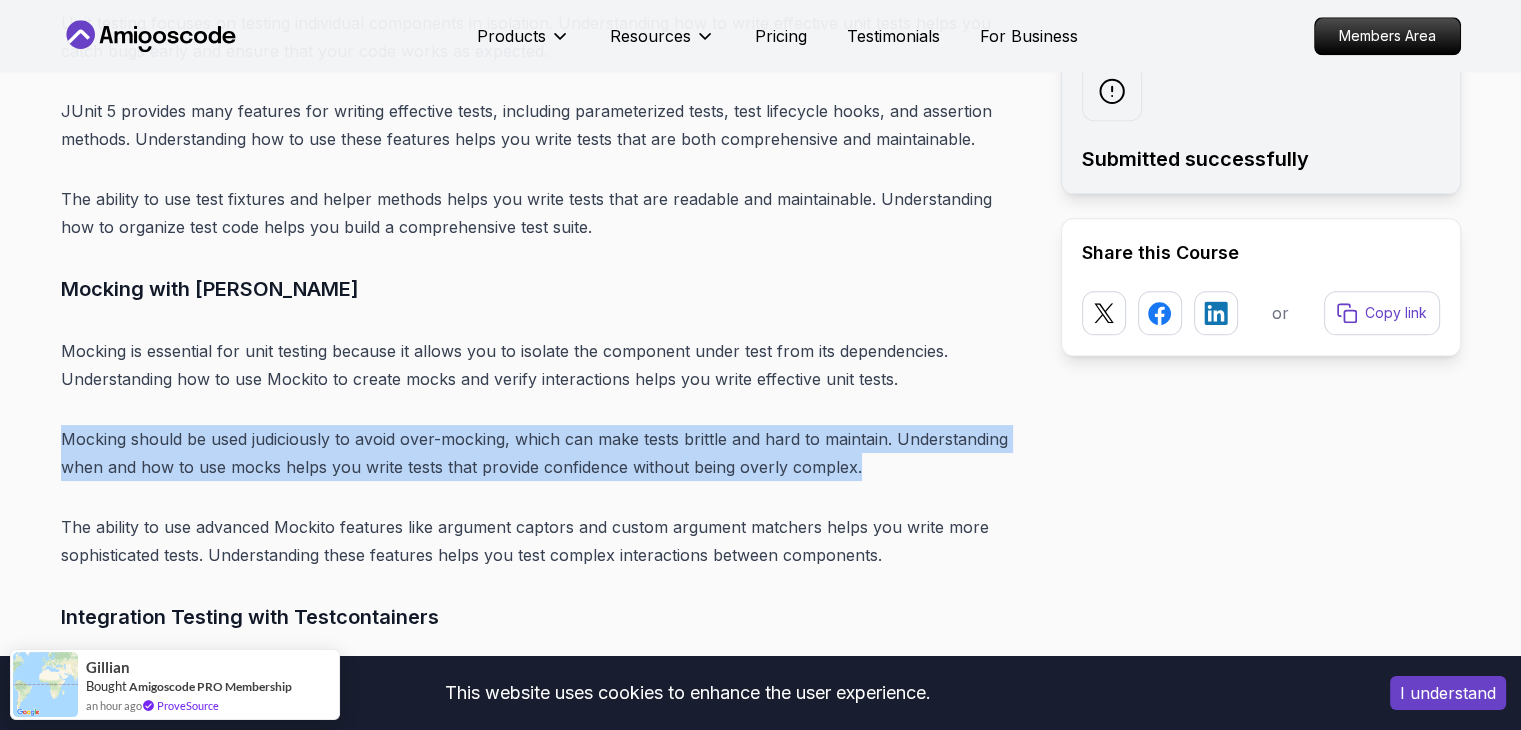 drag, startPoint x: 61, startPoint y: 266, endPoint x: 899, endPoint y: 286, distance: 838.23865 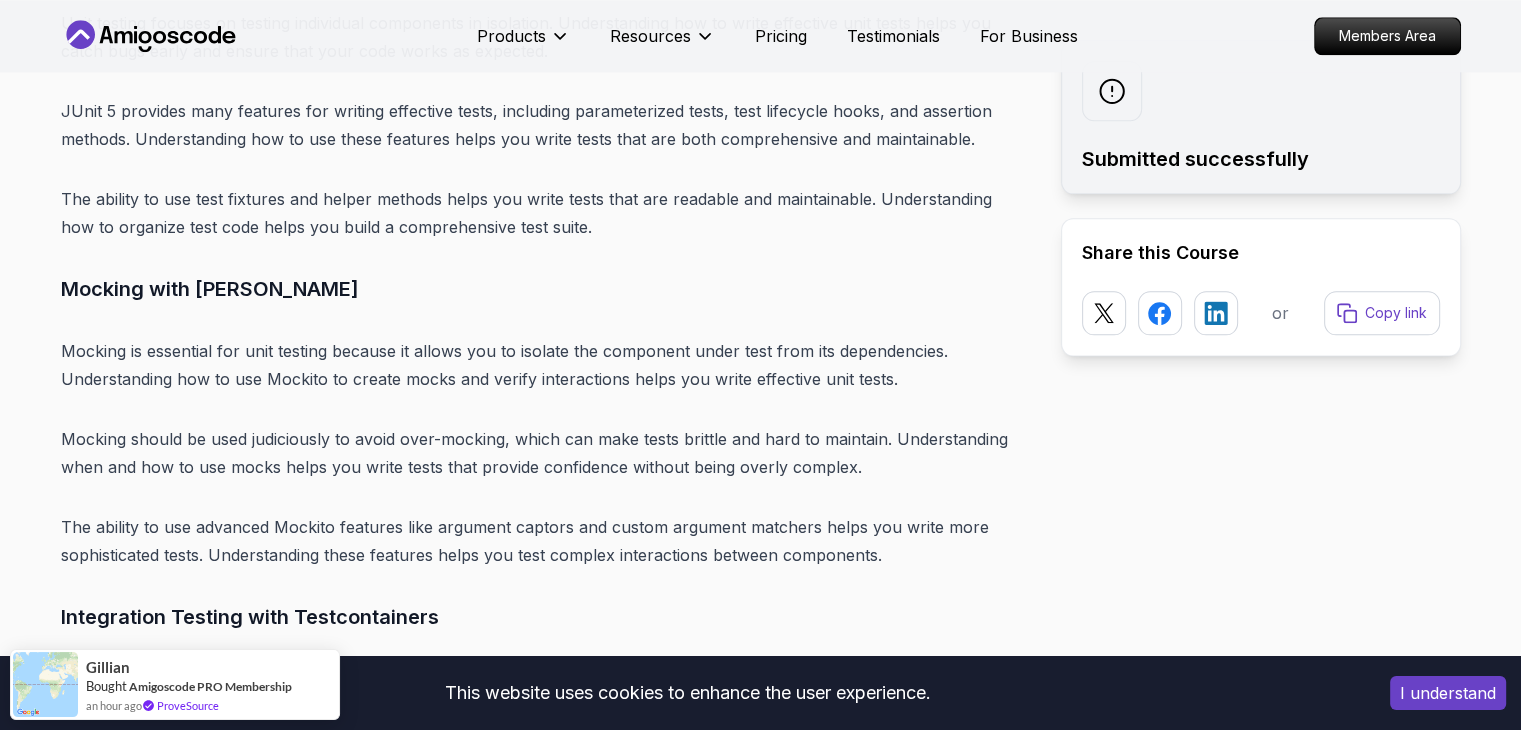 click on "The ability to use advanced Mockito features like argument captors and custom argument matchers helps you write more sophisticated tests. Understanding these features helps you test complex interactions between components." at bounding box center [545, 541] 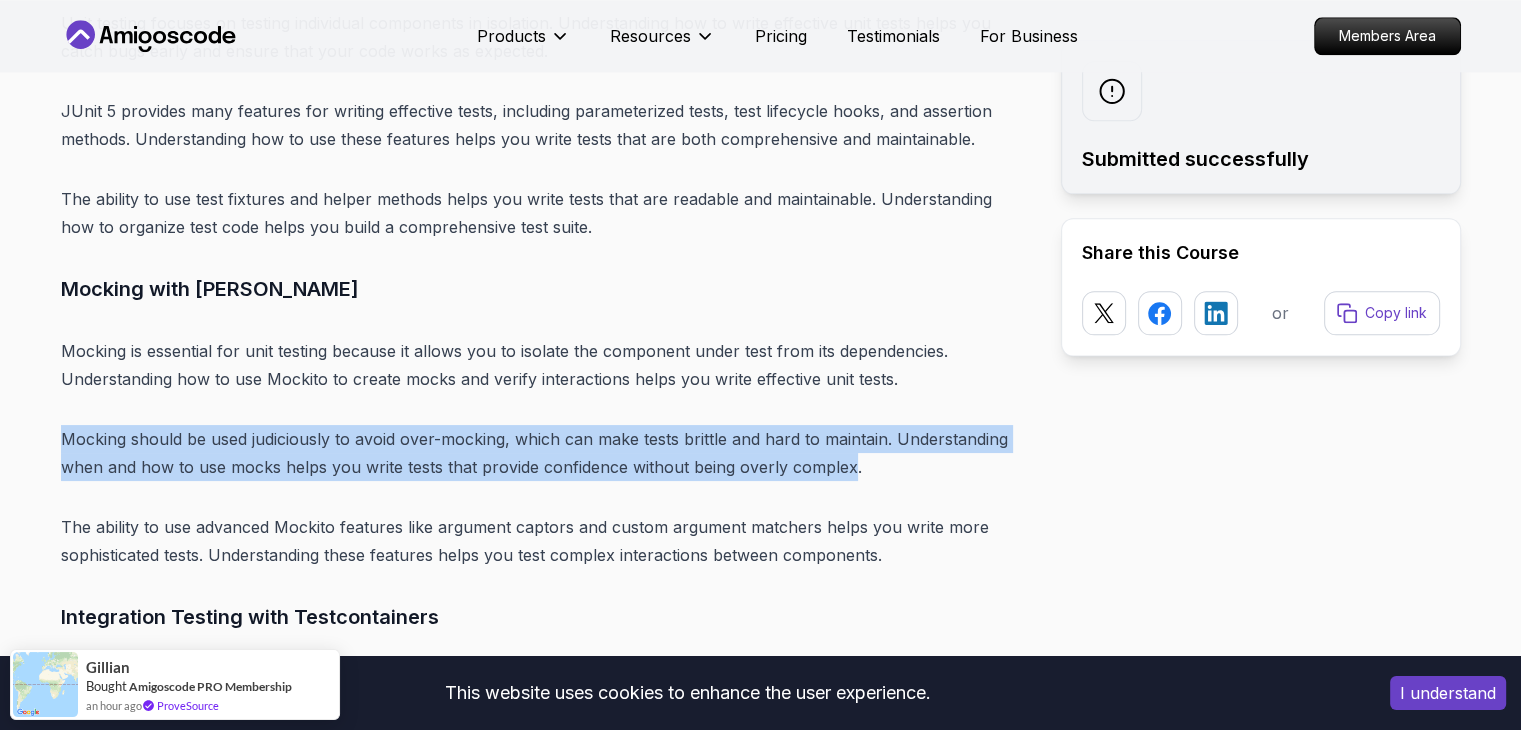 drag, startPoint x: 849, startPoint y: 296, endPoint x: 52, endPoint y: 269, distance: 797.4572 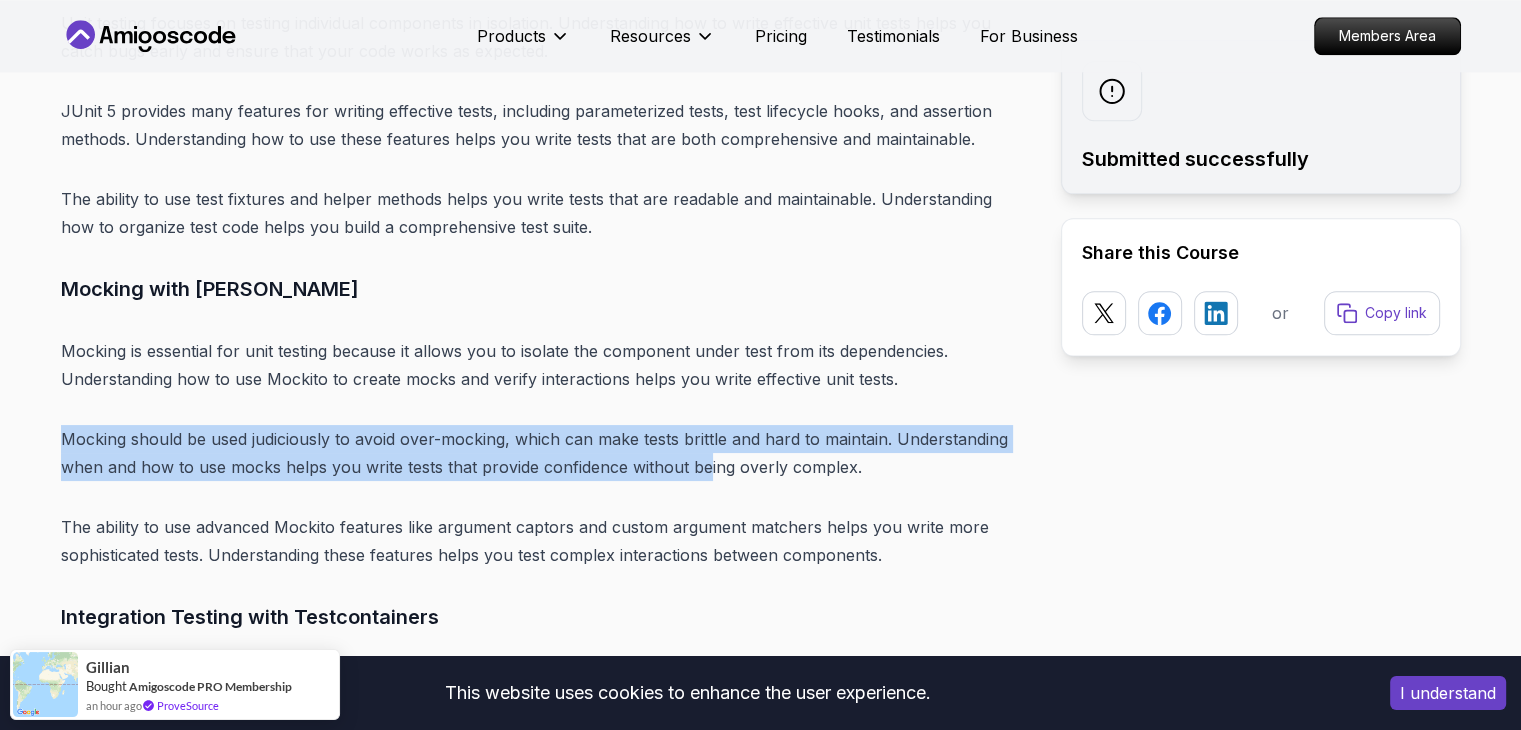 drag, startPoint x: 51, startPoint y: 257, endPoint x: 706, endPoint y: 293, distance: 655.9886 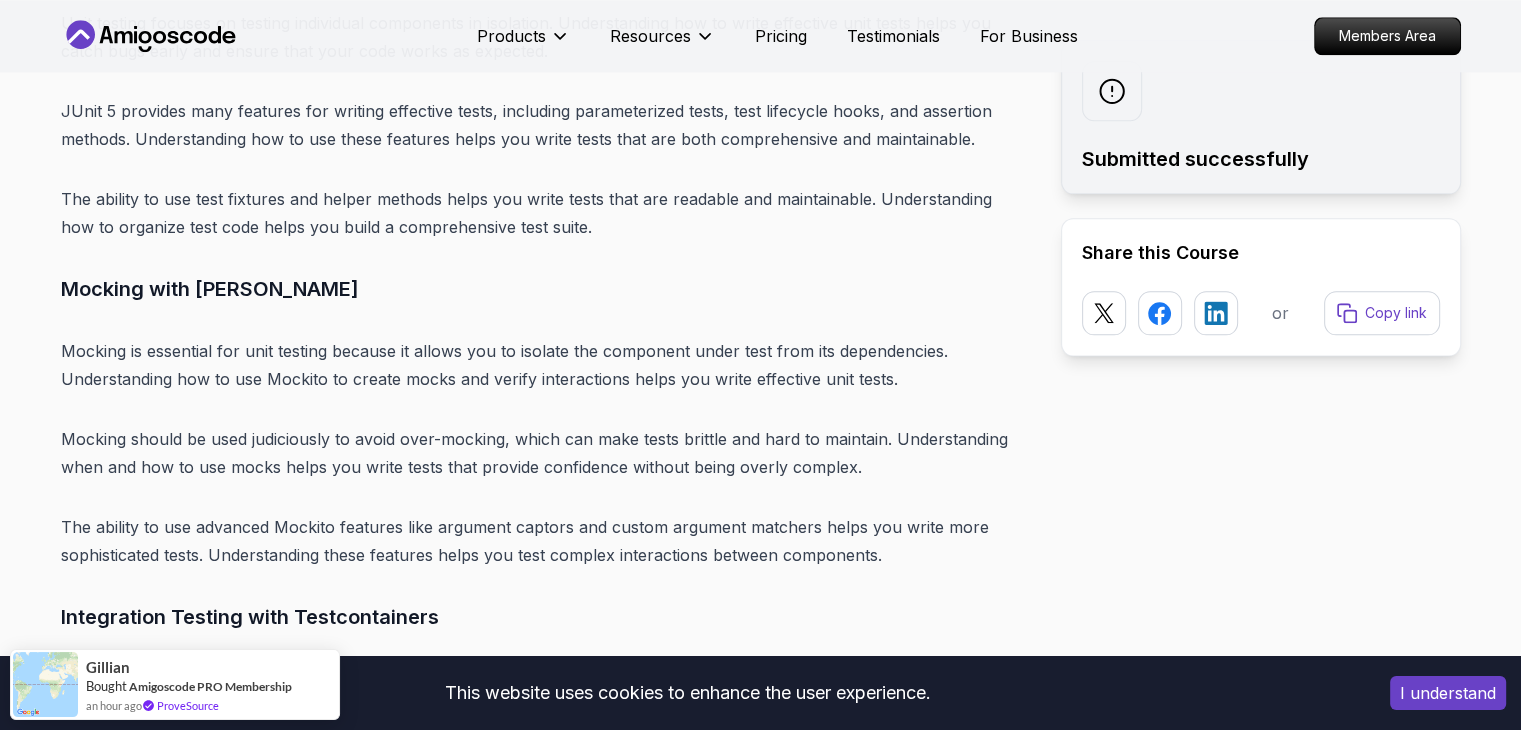 click on "The ability to use advanced Mockito features like argument captors and custom argument matchers helps you write more sophisticated tests. Understanding these features helps you test complex interactions between components." at bounding box center (545, 541) 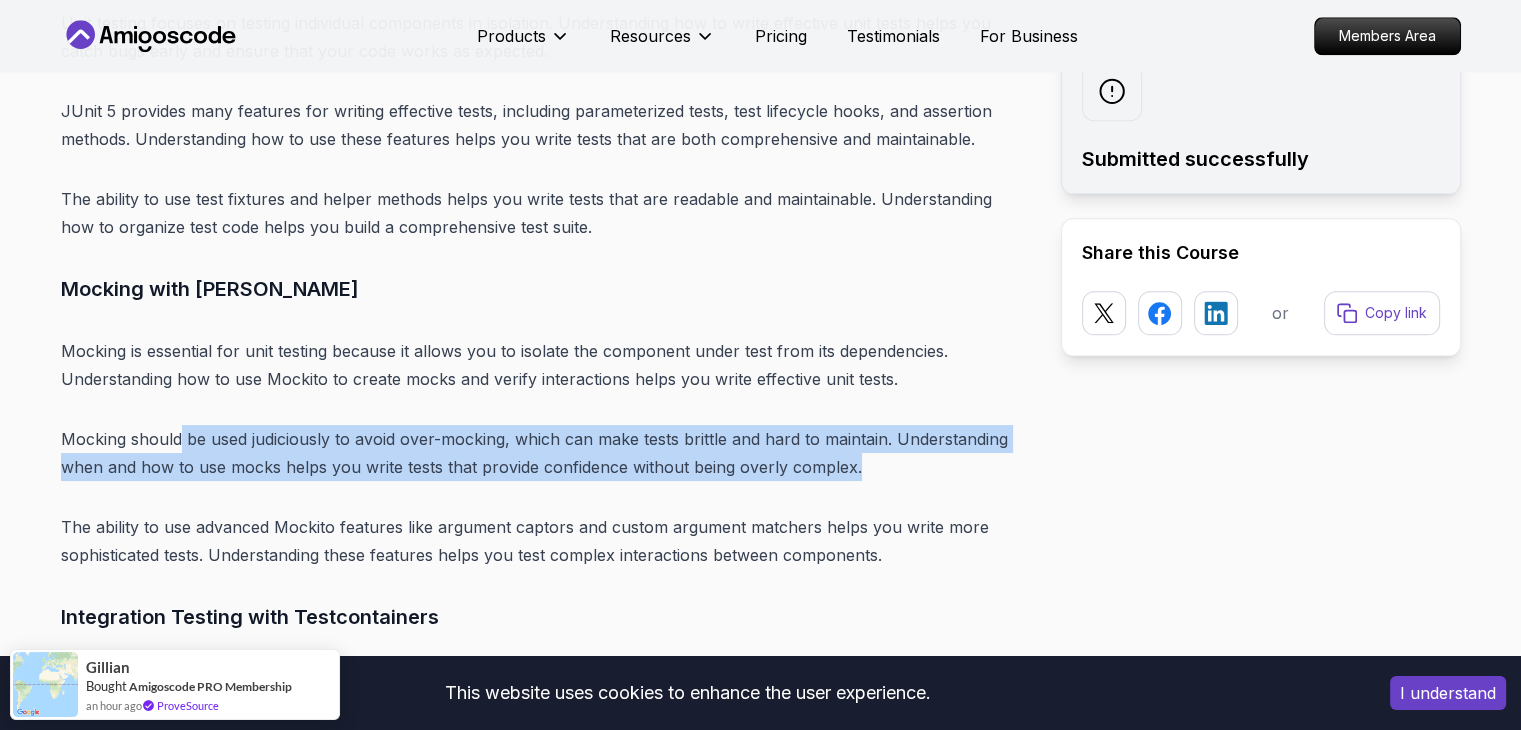 drag, startPoint x: 863, startPoint y: 294, endPoint x: 180, endPoint y: 257, distance: 684.00146 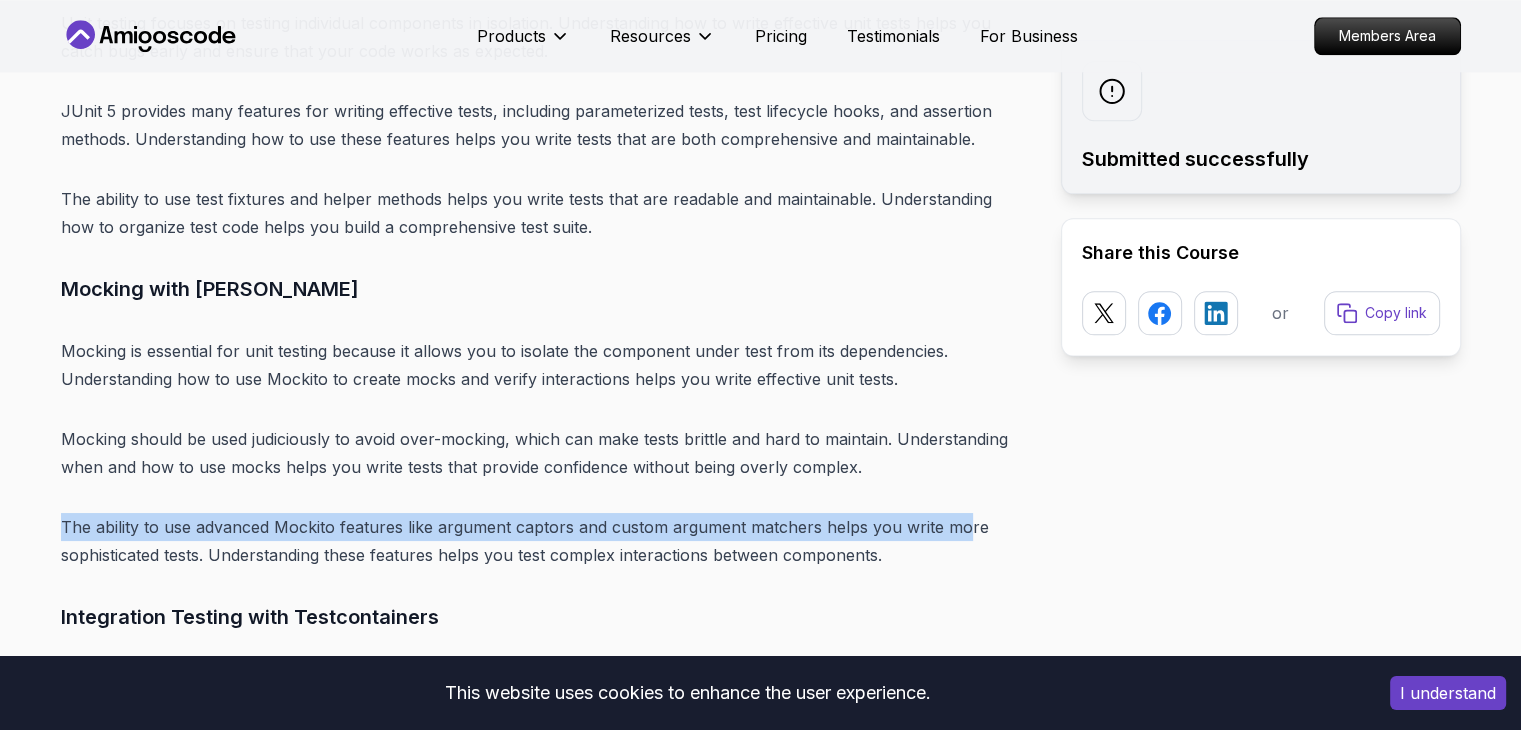 drag, startPoint x: 56, startPoint y: 351, endPoint x: 959, endPoint y: 368, distance: 903.16003 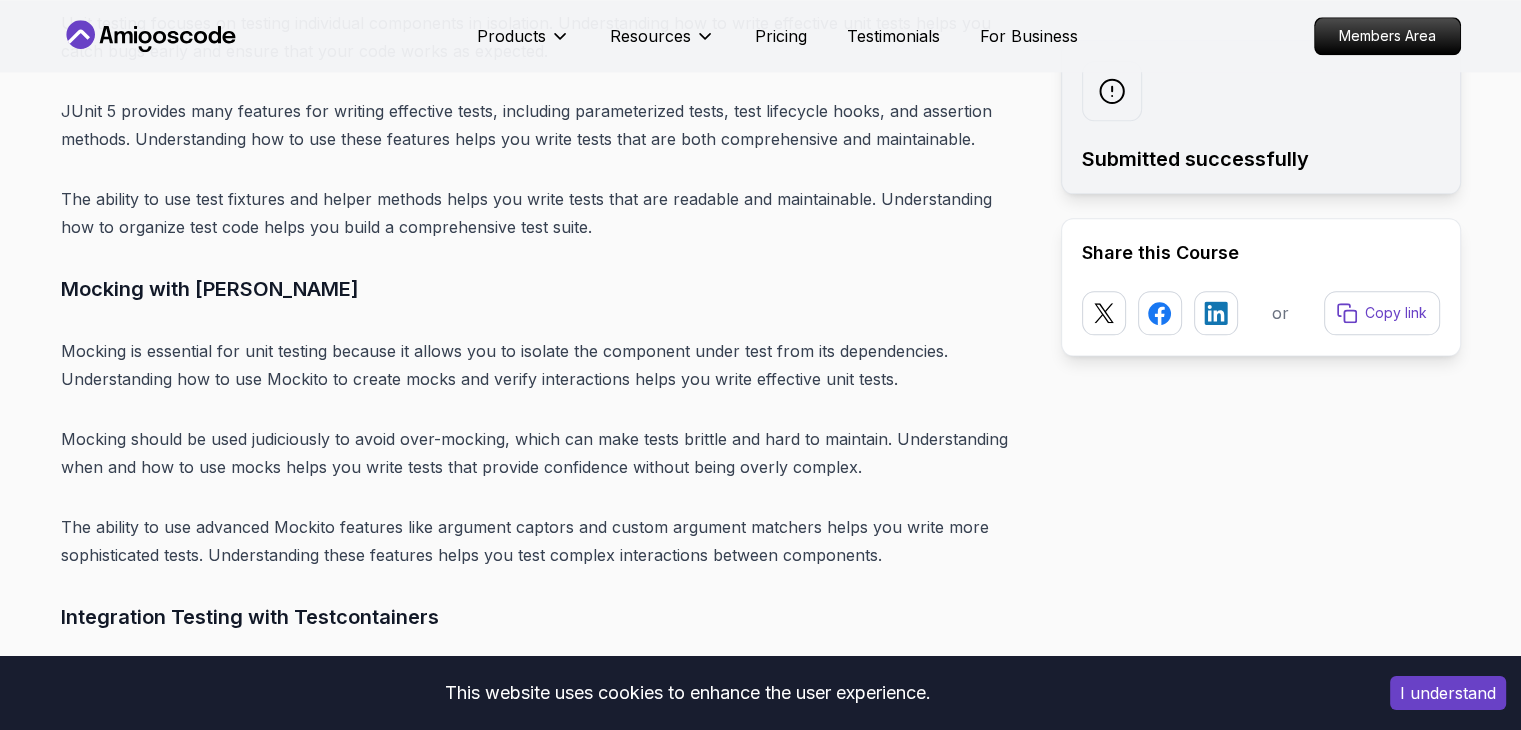 click on "Integration Testing with Testcontainers" at bounding box center [545, 617] 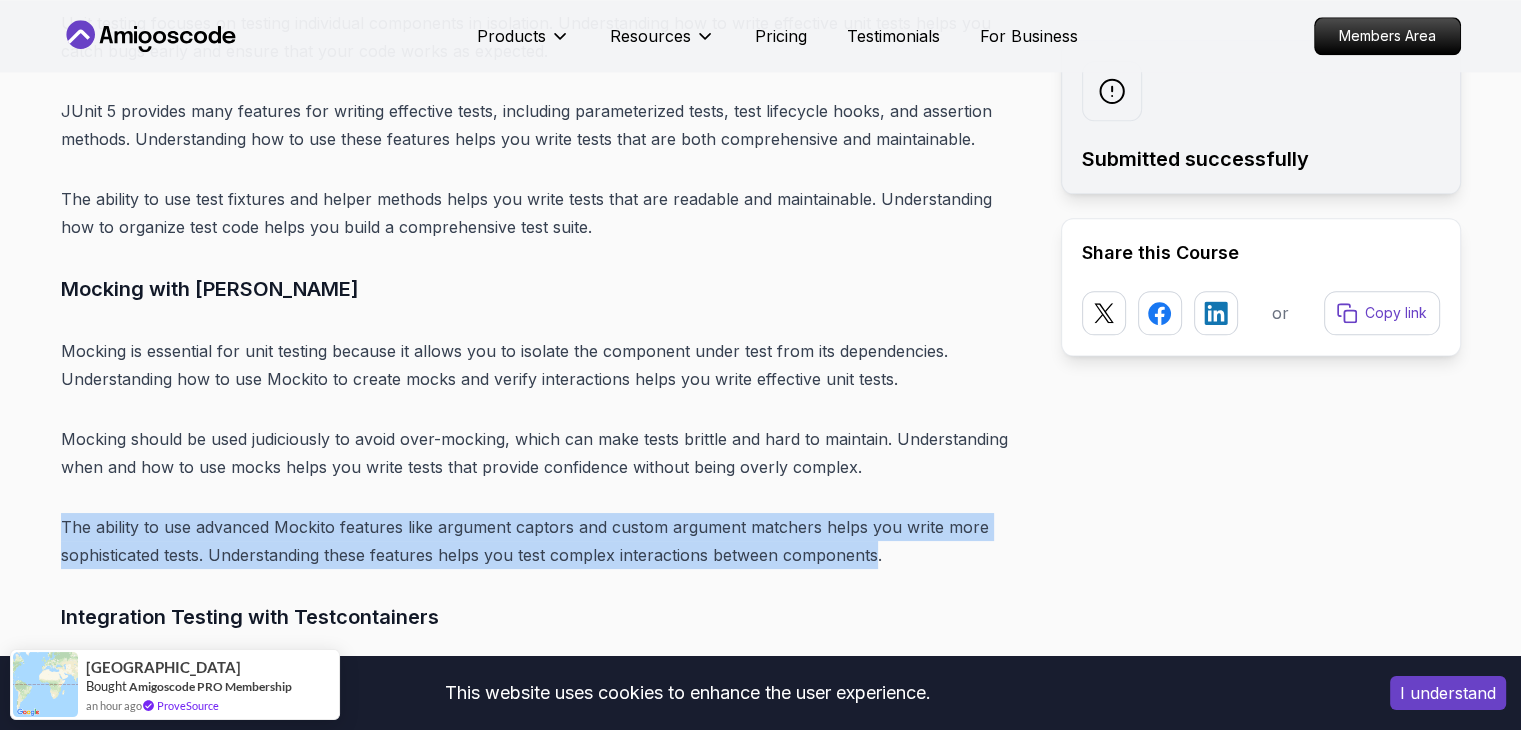 drag, startPoint x: 876, startPoint y: 380, endPoint x: 8, endPoint y: 345, distance: 868.7054 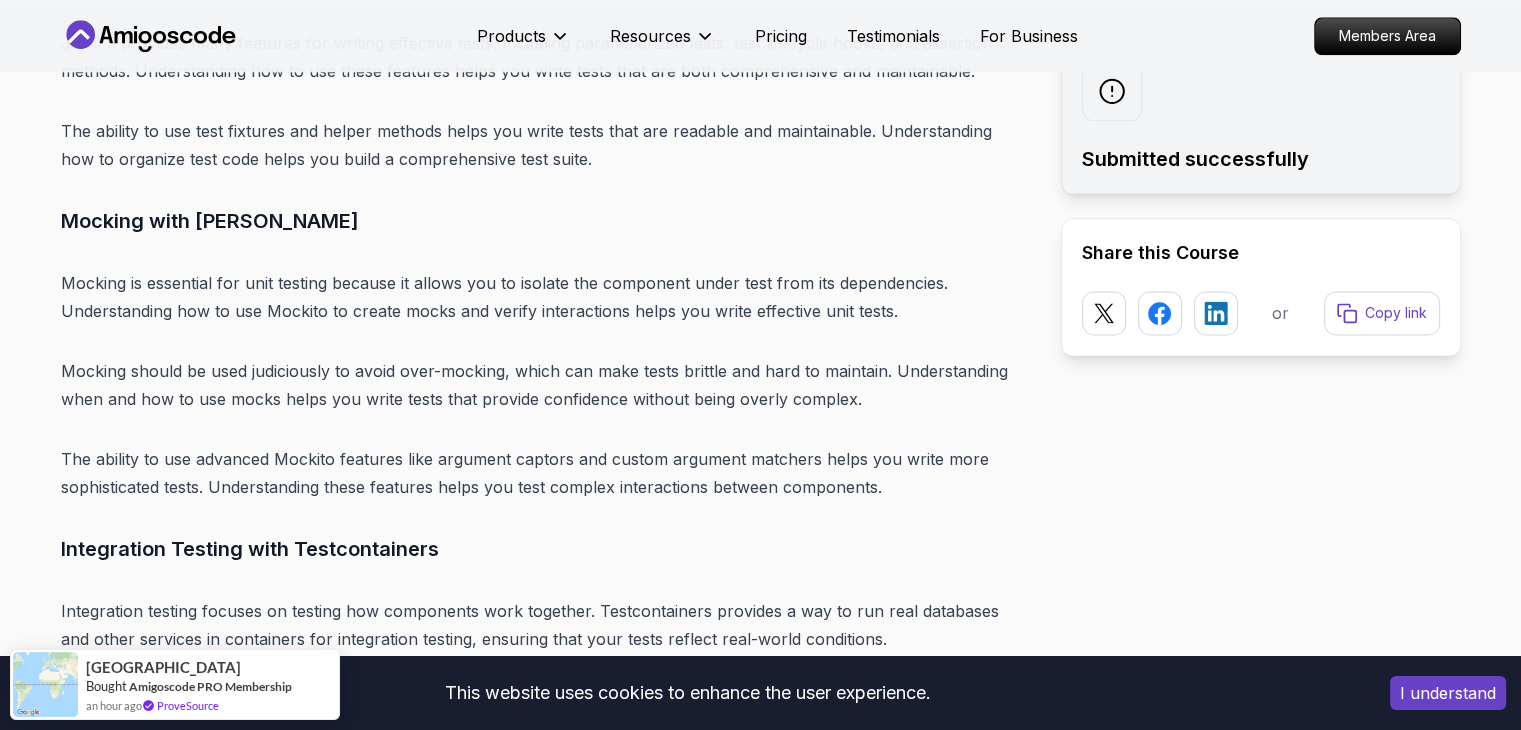 scroll, scrollTop: 17912, scrollLeft: 0, axis: vertical 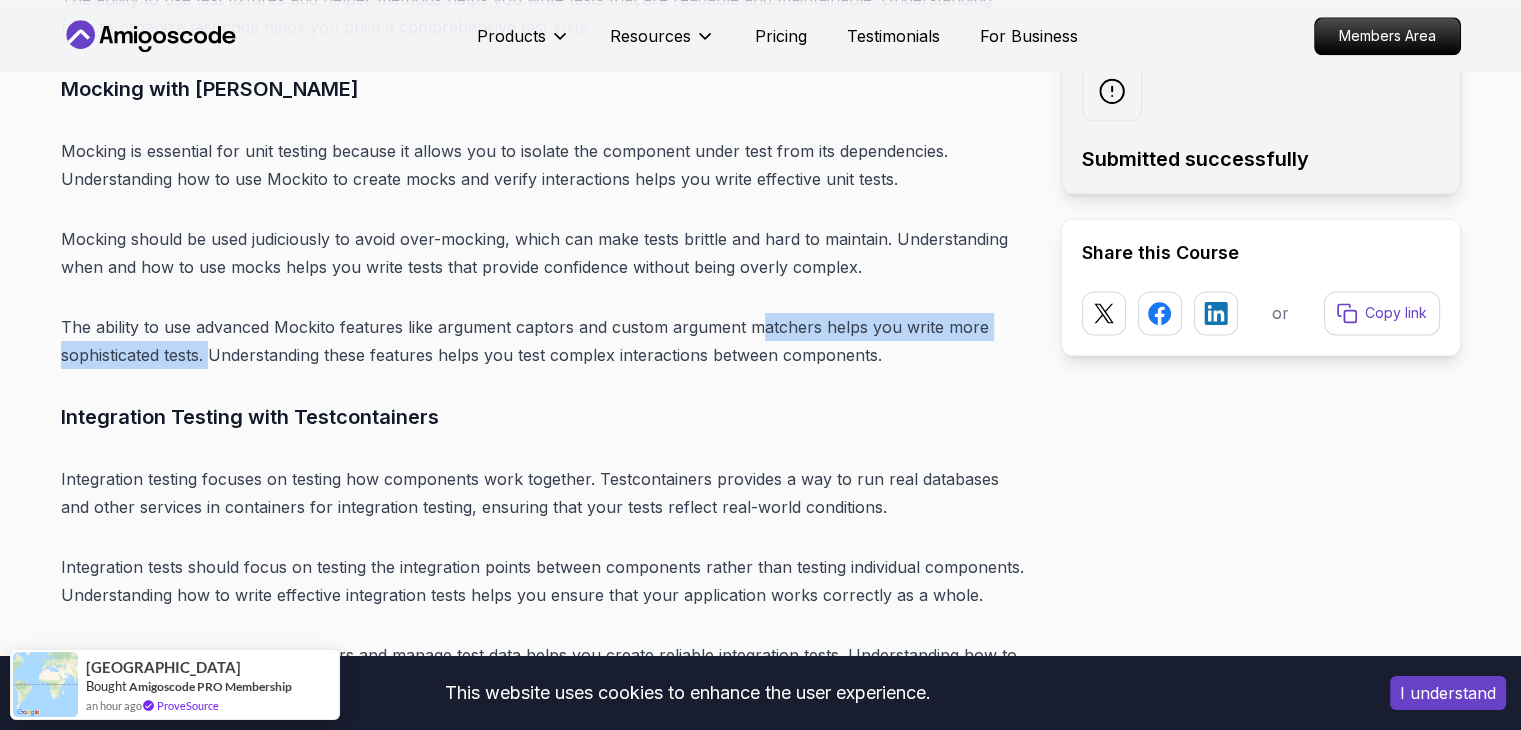 drag, startPoint x: 214, startPoint y: 181, endPoint x: 756, endPoint y: 166, distance: 542.2075 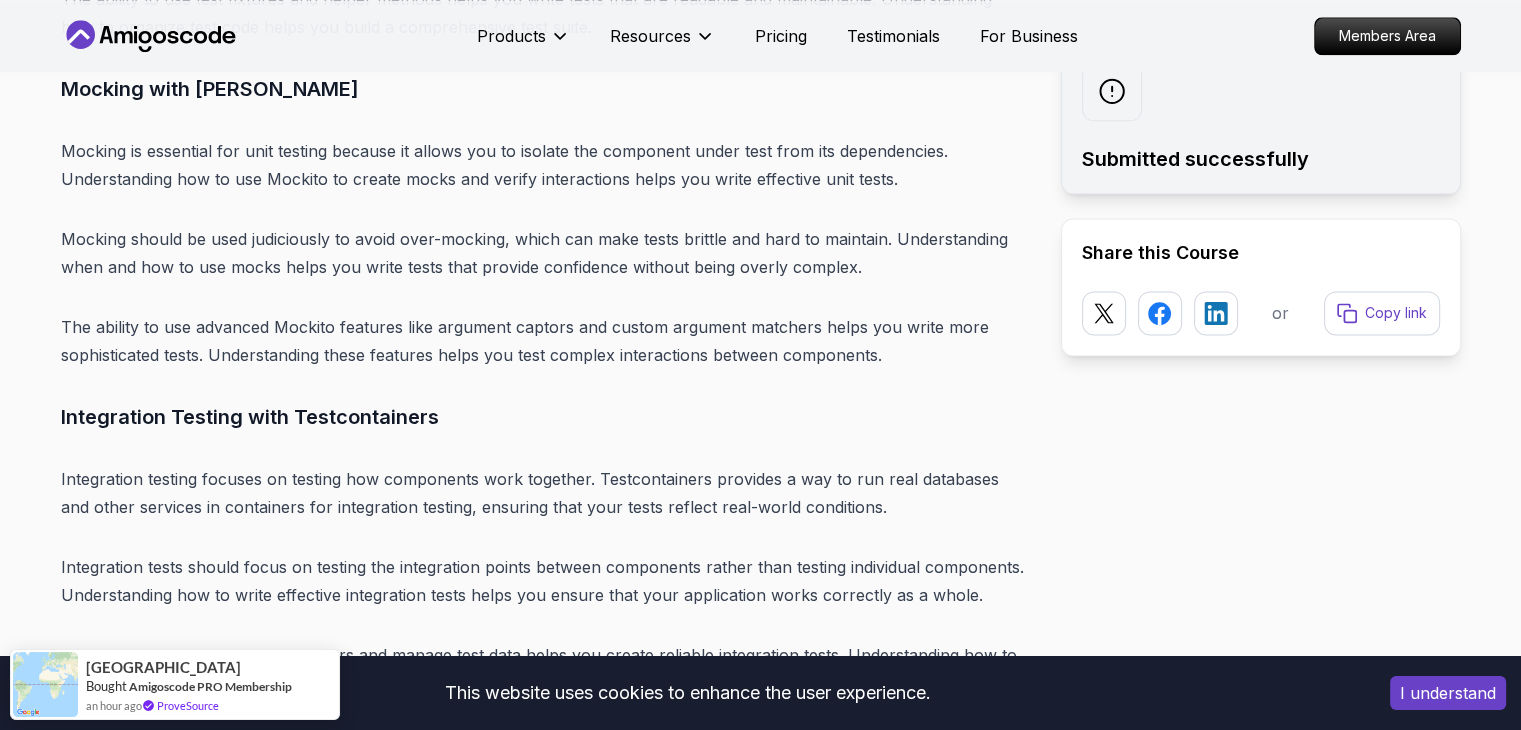 click on "Introduction
Spring Boot remains one of the most powerful and widely adopted frameworks for Java developers in 2025. With its ability to simplify the development of production-ready applications, Spring Boot has become the de facto standard for building enterprise-grade backend systems. The framework's convention-over-configuration approach, combined with its extensive ecosystem, makes it an essential skill for any backend developer.
In 2025, mastering Spring Boot is crucial if you want to succeed as a backend developer. The demand for Spring Boot developers continues to grow as more companies adopt microservices architectures and cloud-native development practices. Whether you're a beginner looking to start your backend development journey or an experienced developer wanting to enhance your skills, this comprehensive roadmap will guide you through every step of mastering Spring Boot.
Table of Contents
Why Learn Spring Boot in 2025?
Market Demand and Career Opportunities" at bounding box center [545, -4501] 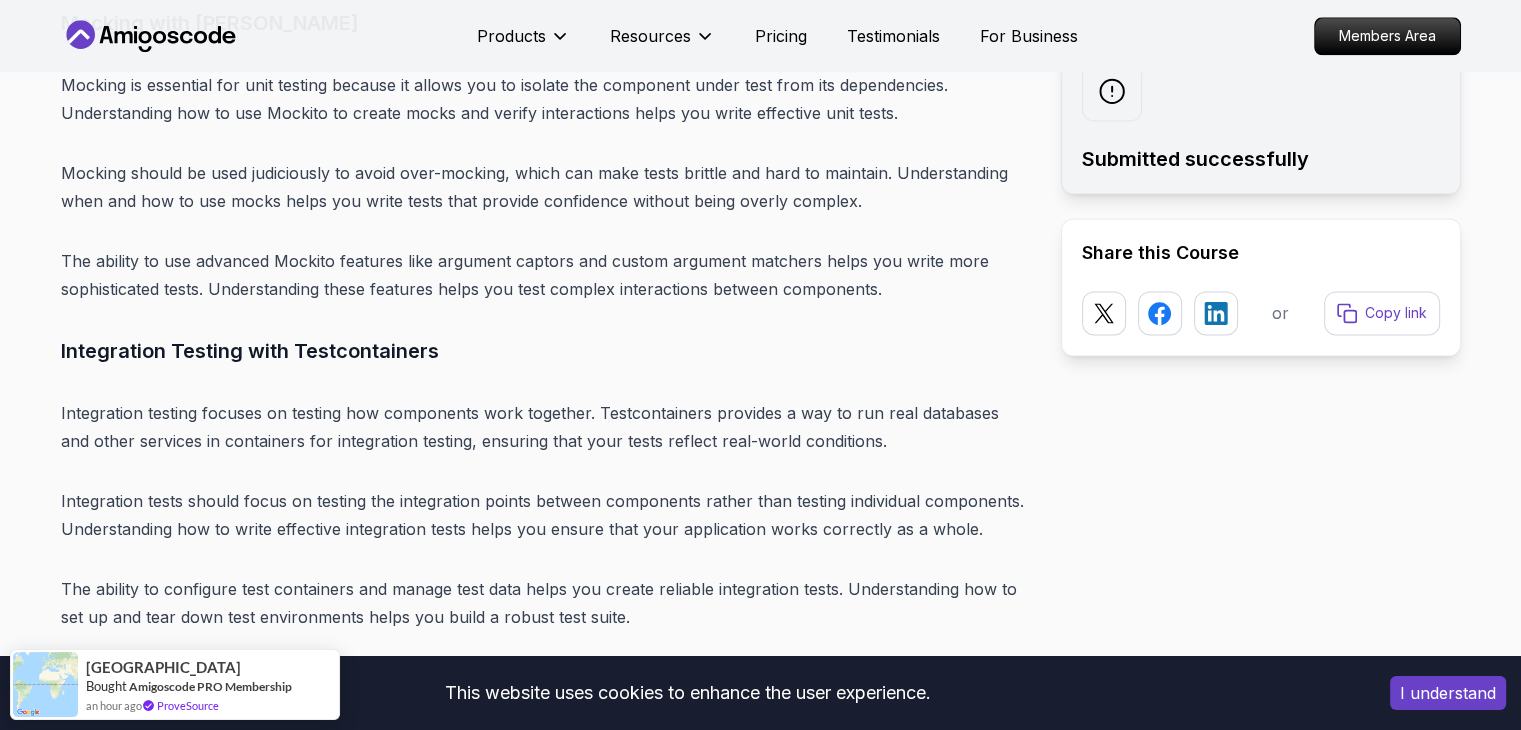 scroll, scrollTop: 18012, scrollLeft: 0, axis: vertical 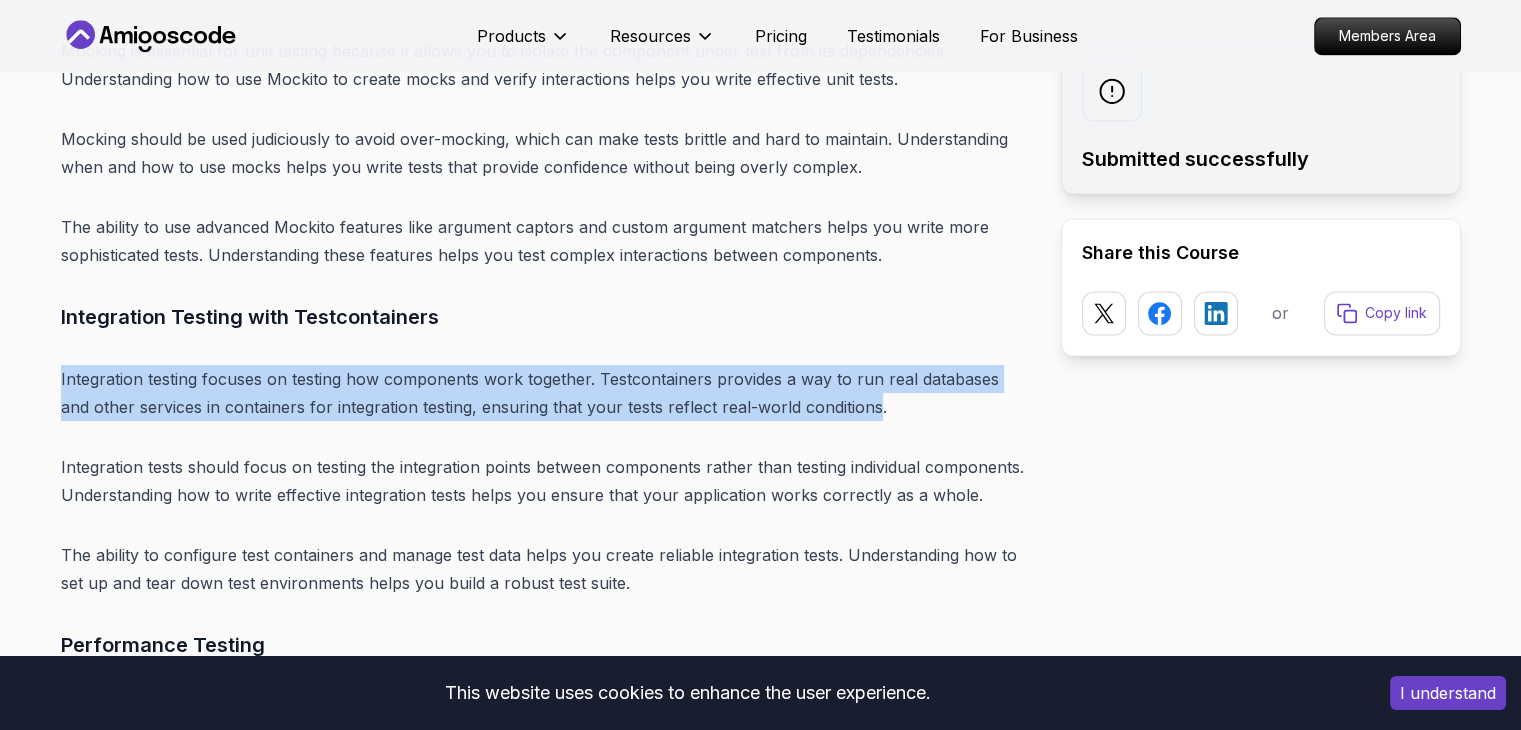 drag, startPoint x: 41, startPoint y: 204, endPoint x: 842, endPoint y: 227, distance: 801.33014 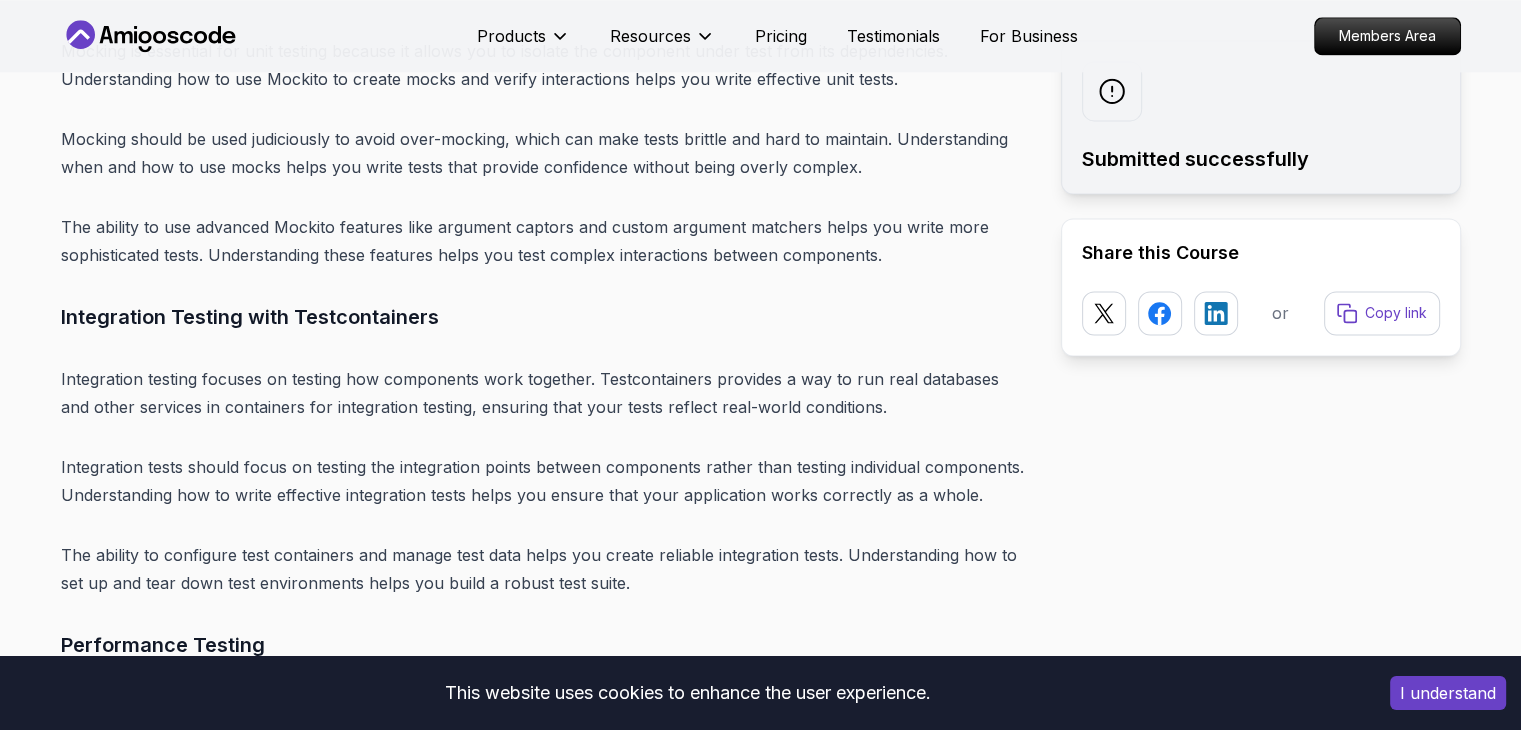 click on "Integration testing focuses on testing how components work together. Testcontainers provides a way to run real databases and other services in containers for integration testing, ensuring that your tests reflect real-world conditions." at bounding box center [545, 393] 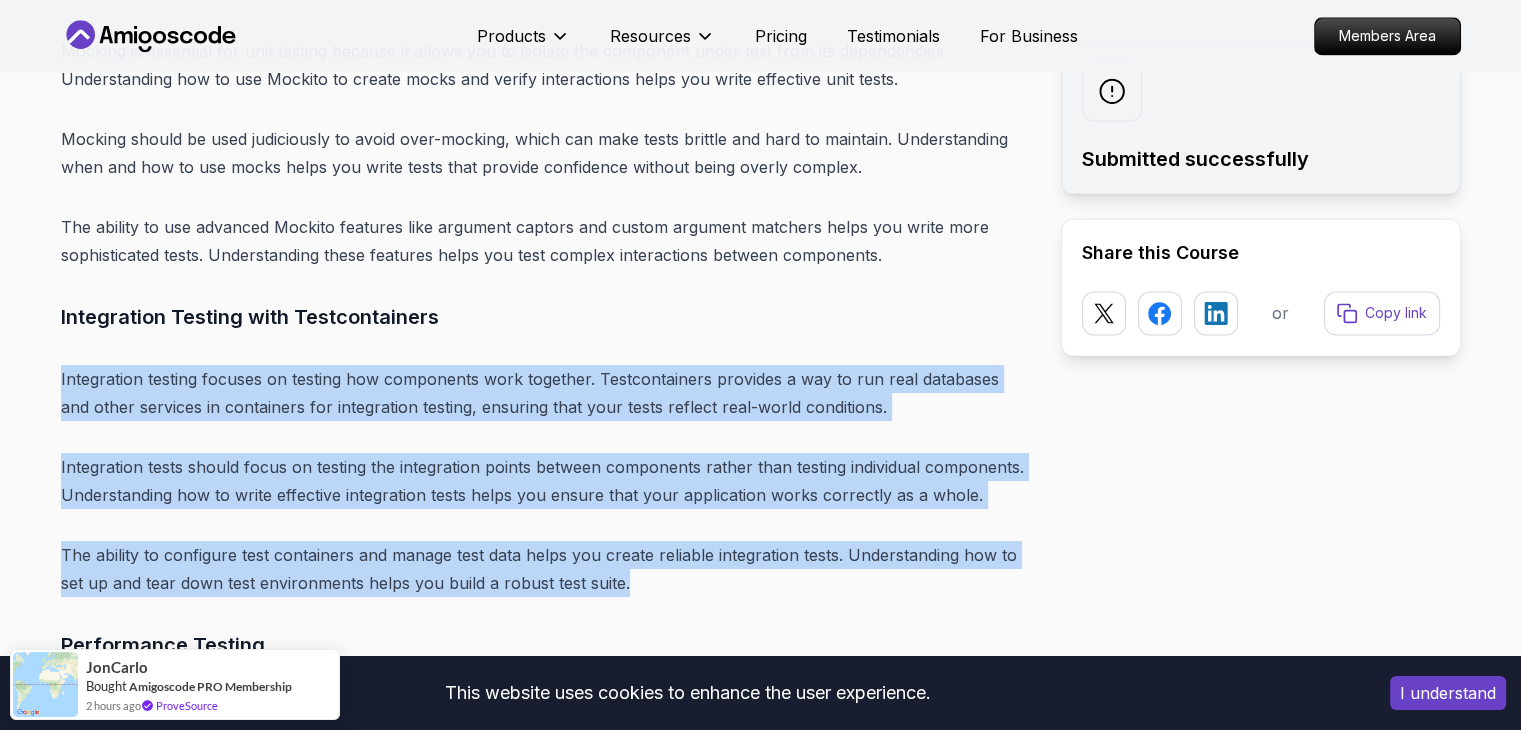 drag, startPoint x: 68, startPoint y: 203, endPoint x: 629, endPoint y: 405, distance: 596.25916 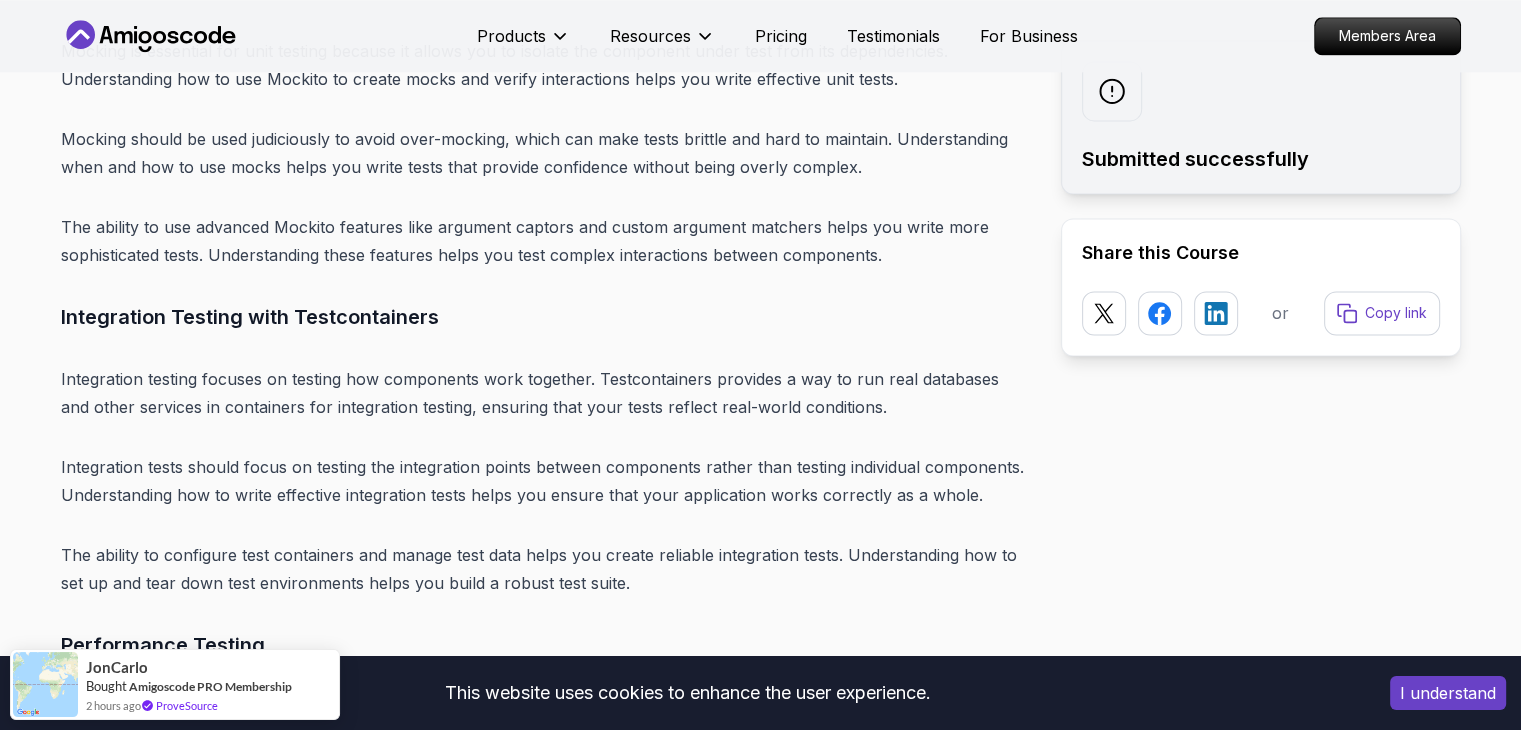 click on "Introduction
Spring Boot remains one of the most powerful and widely adopted frameworks for Java developers in 2025. With its ability to simplify the development of production-ready applications, Spring Boot has become the de facto standard for building enterprise-grade backend systems. The framework's convention-over-configuration approach, combined with its extensive ecosystem, makes it an essential skill for any backend developer.
In 2025, mastering Spring Boot is crucial if you want to succeed as a backend developer. The demand for Spring Boot developers continues to grow as more companies adopt microservices architectures and cloud-native development practices. Whether you're a beginner looking to start your backend development journey or an experienced developer wanting to enhance your skills, this comprehensive roadmap will guide you through every step of mastering Spring Boot.
Table of Contents
Why Learn Spring Boot in 2025?
Market Demand and Career Opportunities" at bounding box center (545, -4601) 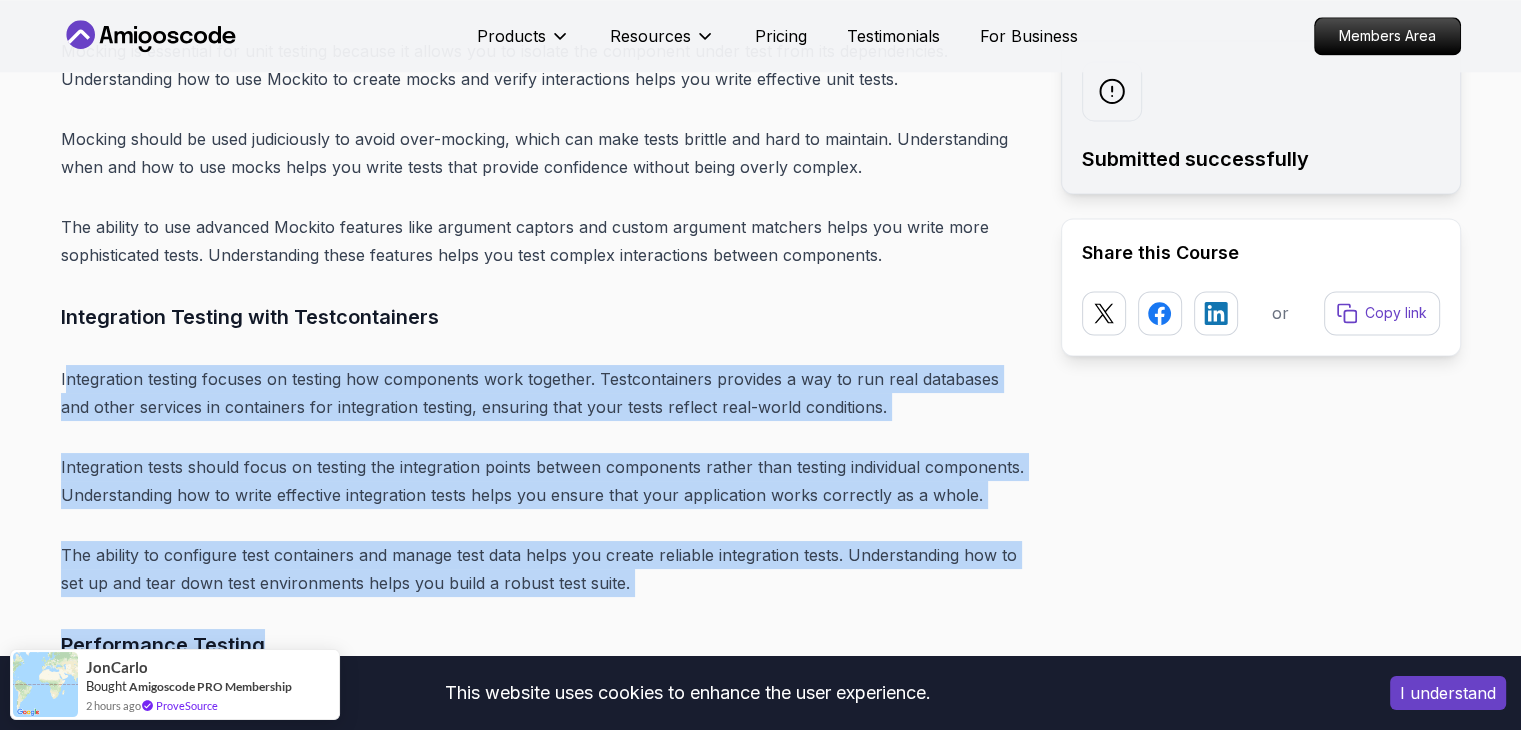 drag, startPoint x: 599, startPoint y: 407, endPoint x: 60, endPoint y: 197, distance: 578.46436 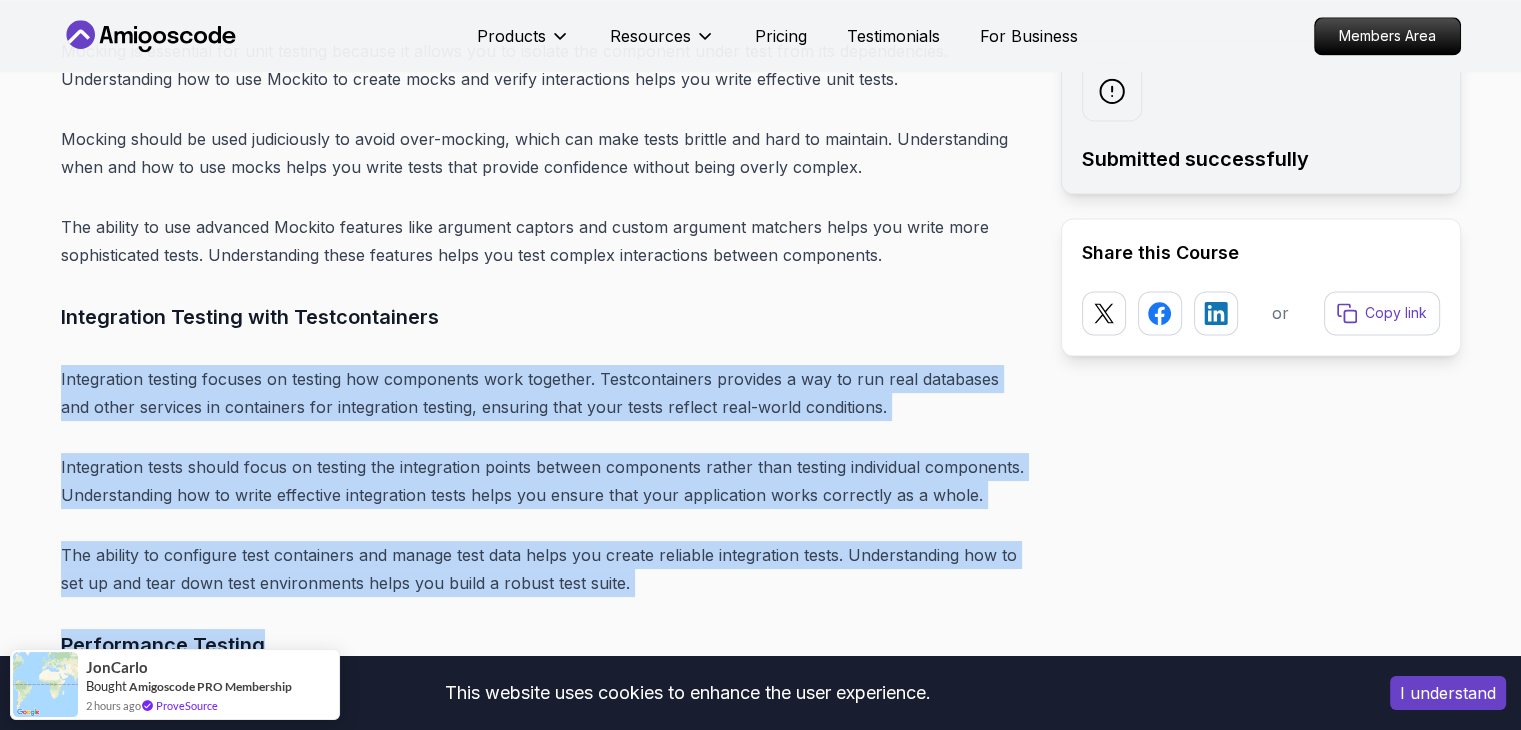 click on "Integration testing focuses on testing how components work together. Testcontainers provides a way to run real databases and other services in containers for integration testing, ensuring that your tests reflect real-world conditions." at bounding box center (545, 393) 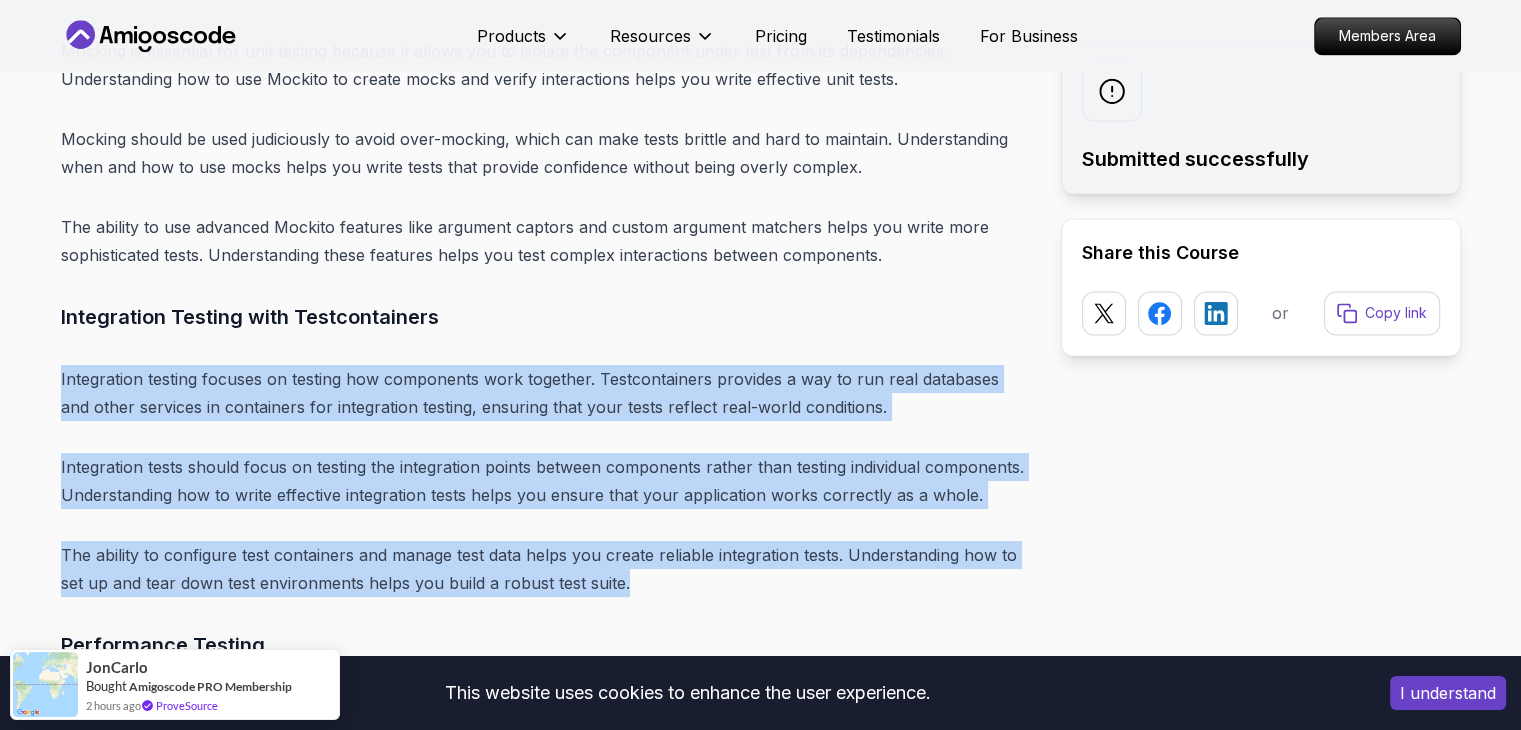drag, startPoint x: 61, startPoint y: 195, endPoint x: 704, endPoint y: 398, distance: 674.2833 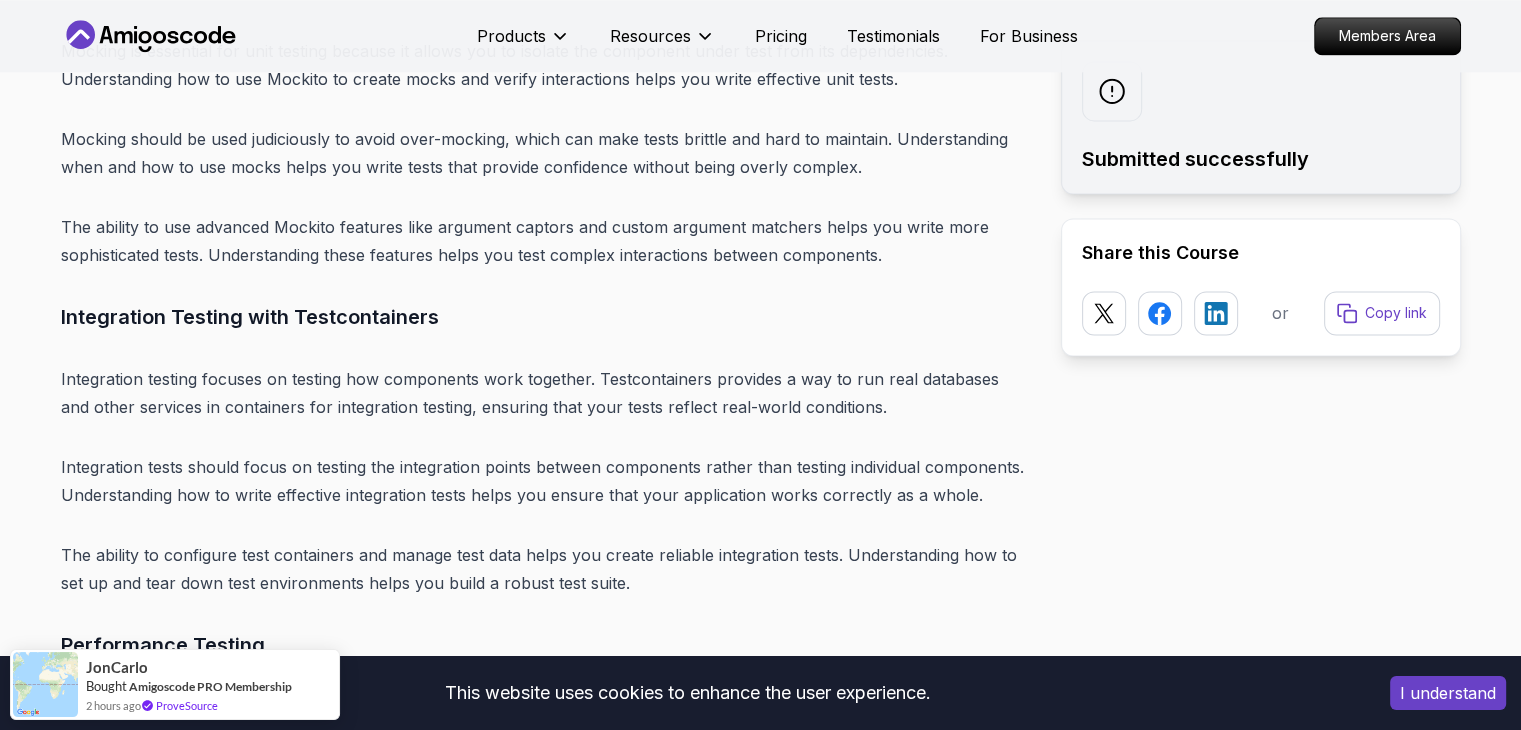 click on "Introduction
Spring Boot remains one of the most powerful and widely adopted frameworks for Java developers in 2025. With its ability to simplify the development of production-ready applications, Spring Boot has become the de facto standard for building enterprise-grade backend systems. The framework's convention-over-configuration approach, combined with its extensive ecosystem, makes it an essential skill for any backend developer.
In 2025, mastering Spring Boot is crucial if you want to succeed as a backend developer. The demand for Spring Boot developers continues to grow as more companies adopt microservices architectures and cloud-native development practices. Whether you're a beginner looking to start your backend development journey or an experienced developer wanting to enhance your skills, this comprehensive roadmap will guide you through every step of mastering Spring Boot.
Table of Contents
Why Learn Spring Boot in 2025?
Market Demand and Career Opportunities" at bounding box center (545, -4601) 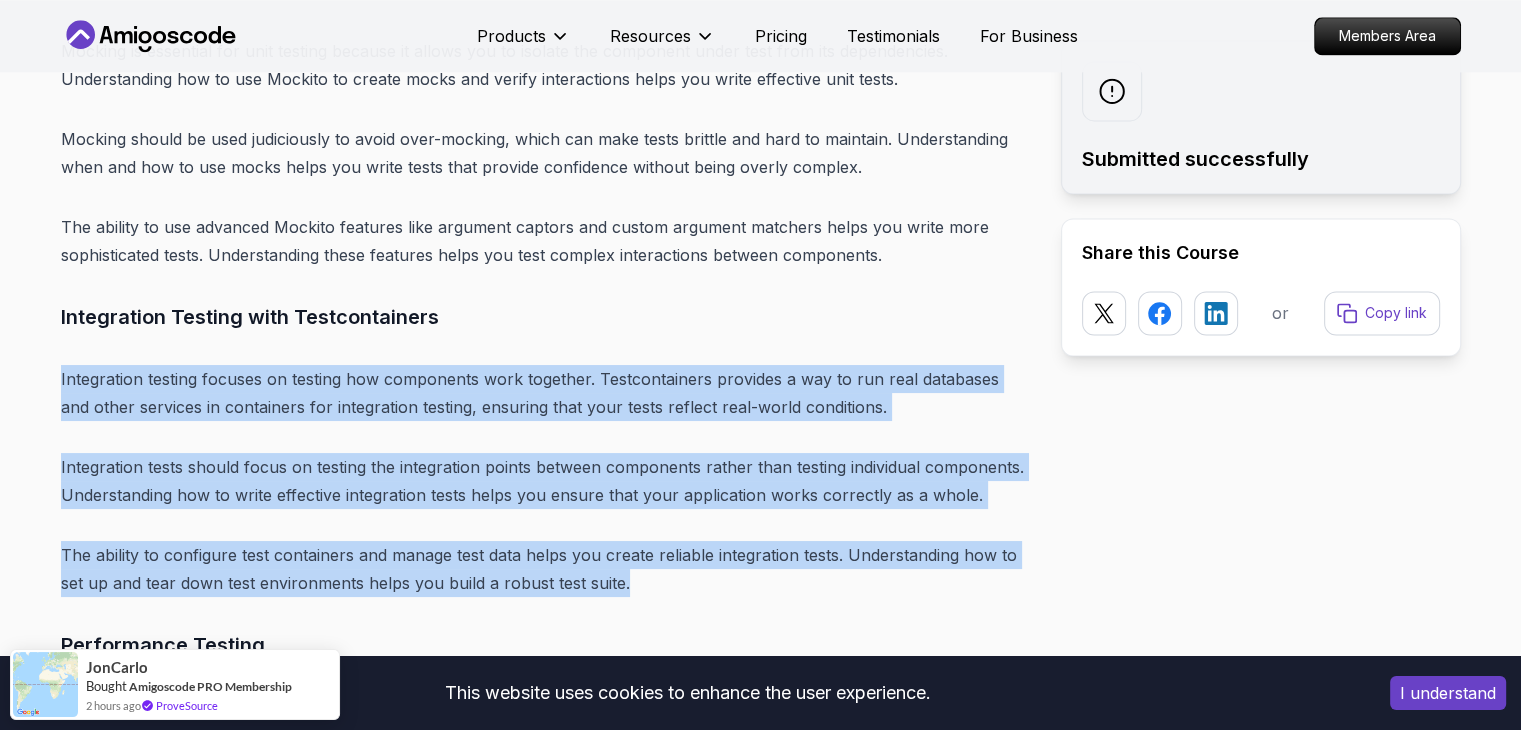 drag, startPoint x: 634, startPoint y: 417, endPoint x: 57, endPoint y: 201, distance: 616.1047 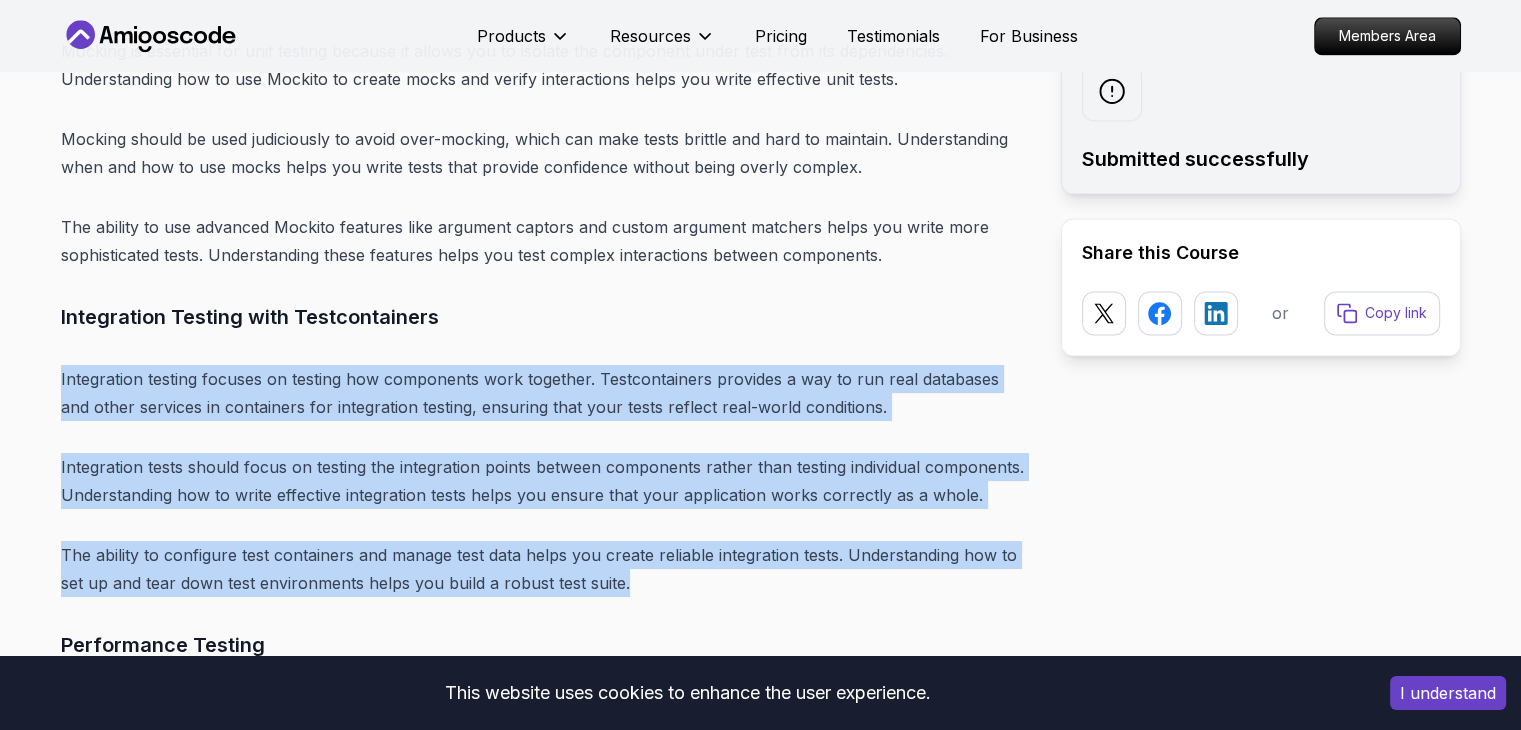 drag, startPoint x: 58, startPoint y: 198, endPoint x: 631, endPoint y: 402, distance: 608.231 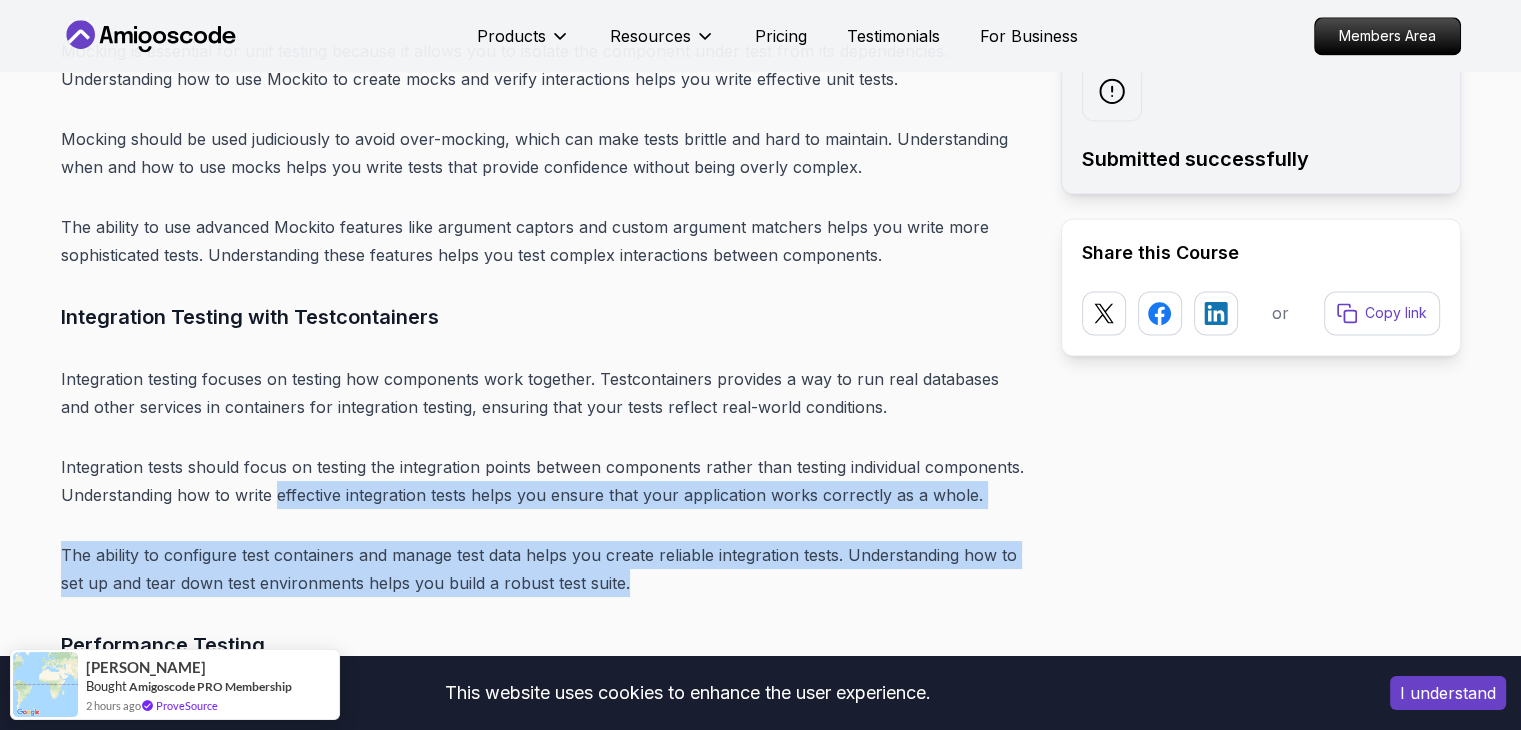 drag, startPoint x: 632, startPoint y: 411, endPoint x: 248, endPoint y: 302, distance: 399.17038 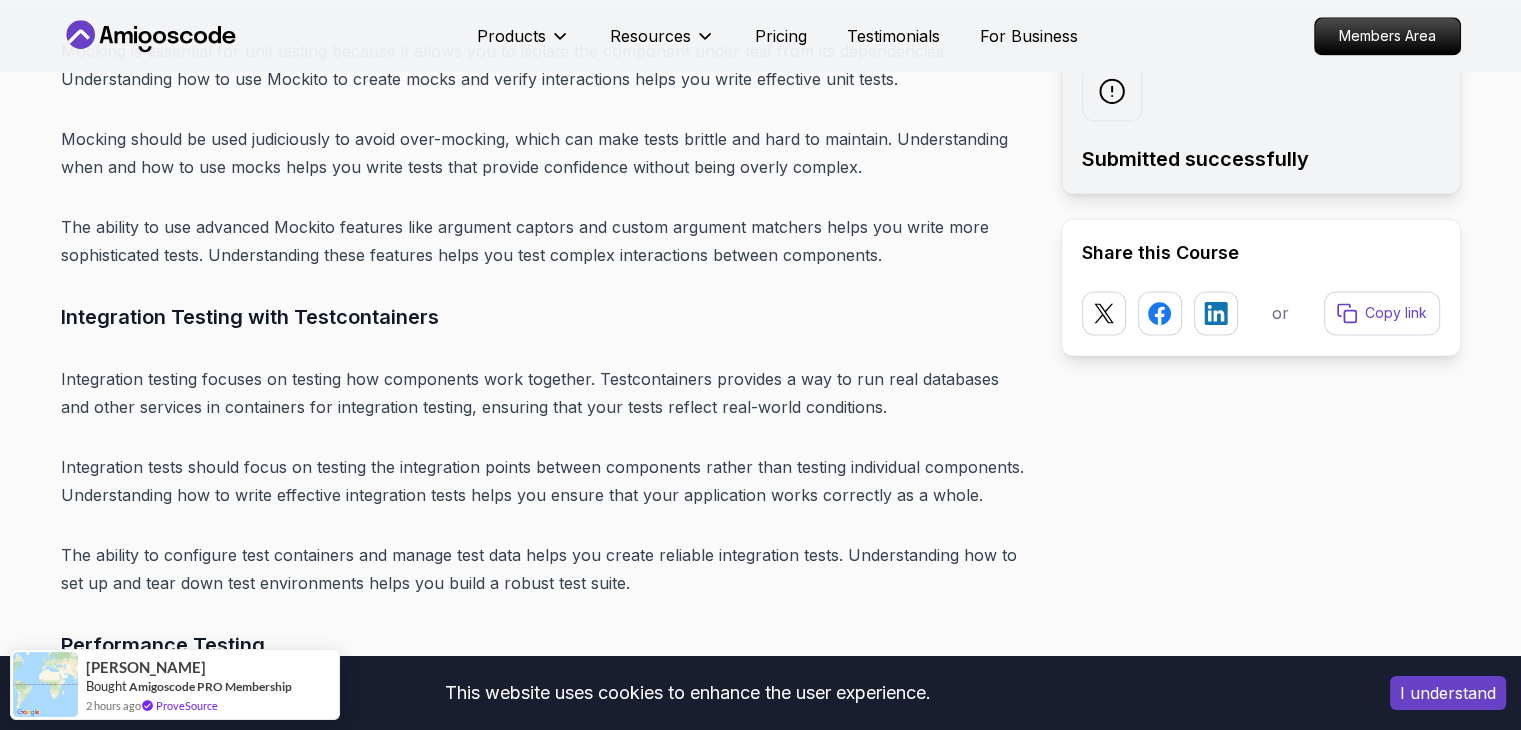 click on "Introduction
Spring Boot remains one of the most powerful and widely adopted frameworks for Java developers in 2025. With its ability to simplify the development of production-ready applications, Spring Boot has become the de facto standard for building enterprise-grade backend systems. The framework's convention-over-configuration approach, combined with its extensive ecosystem, makes it an essential skill for any backend developer.
In 2025, mastering Spring Boot is crucial if you want to succeed as a backend developer. The demand for Spring Boot developers continues to grow as more companies adopt microservices architectures and cloud-native development practices. Whether you're a beginner looking to start your backend development journey or an experienced developer wanting to enhance your skills, this comprehensive roadmap will guide you through every step of mastering Spring Boot.
Table of Contents
Why Learn Spring Boot in 2025?
Market Demand and Career Opportunities" at bounding box center (545, -4601) 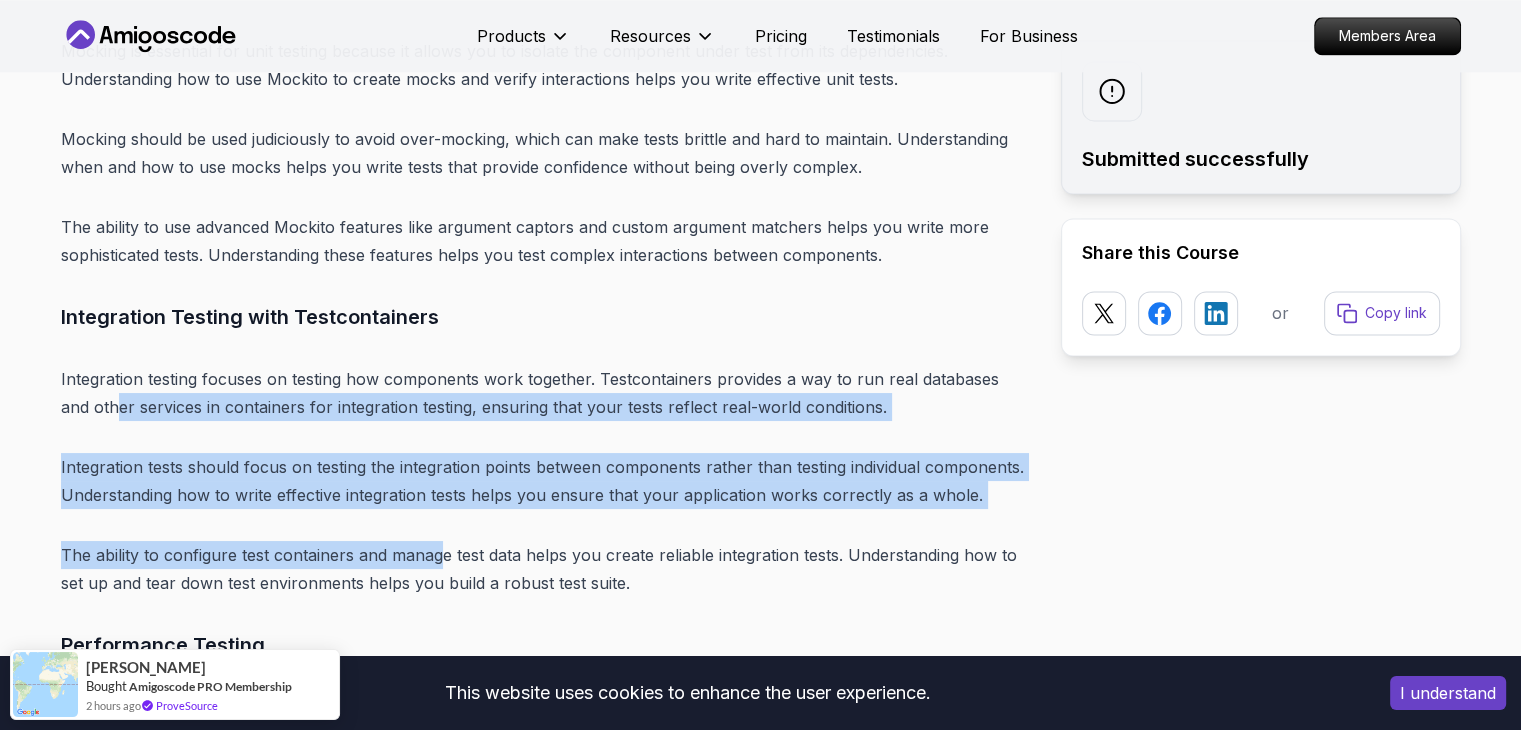 drag, startPoint x: 124, startPoint y: 241, endPoint x: 467, endPoint y: 346, distance: 358.71158 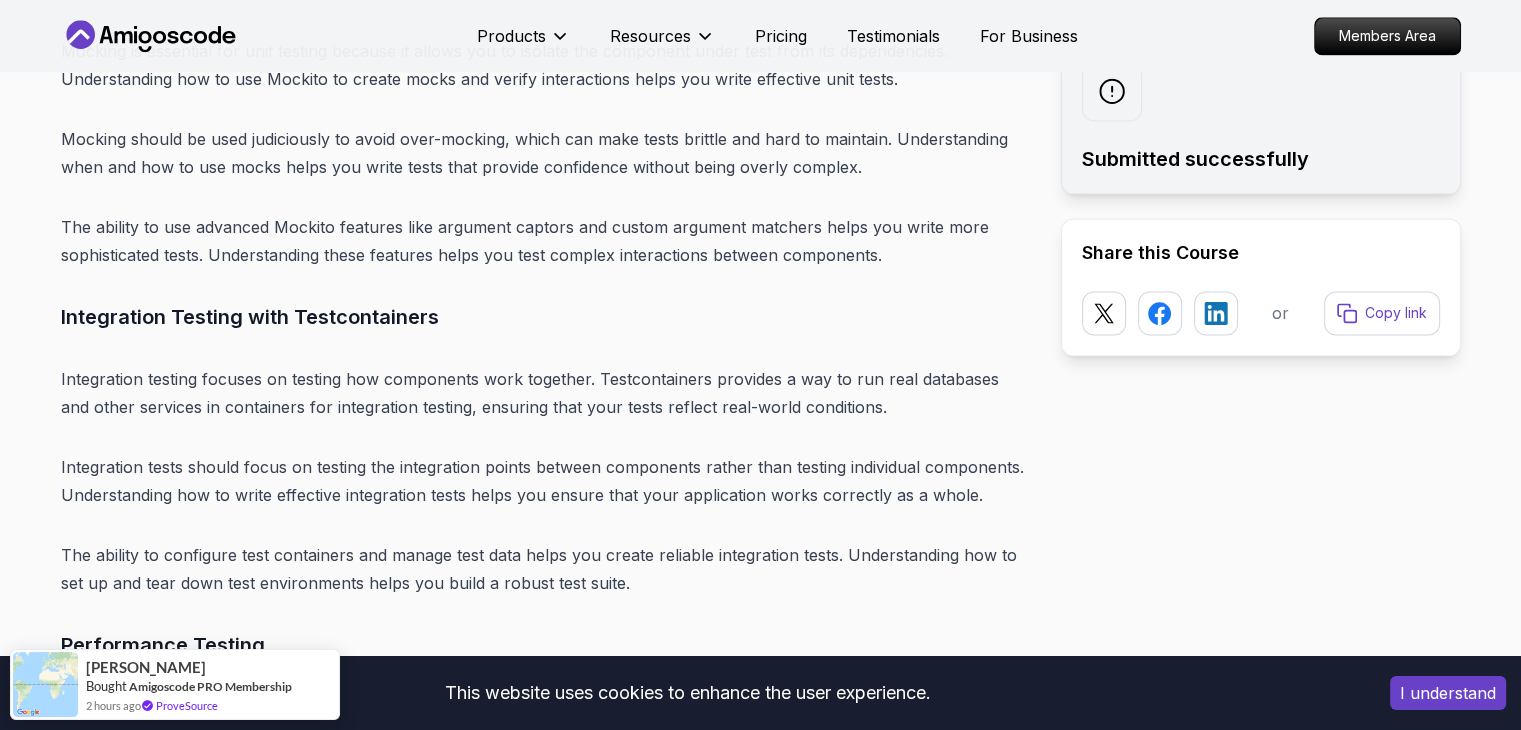 click on "The ability to configure test containers and manage test data helps you create reliable integration tests. Understanding how to set up and tear down test environments helps you build a robust test suite." at bounding box center (545, 569) 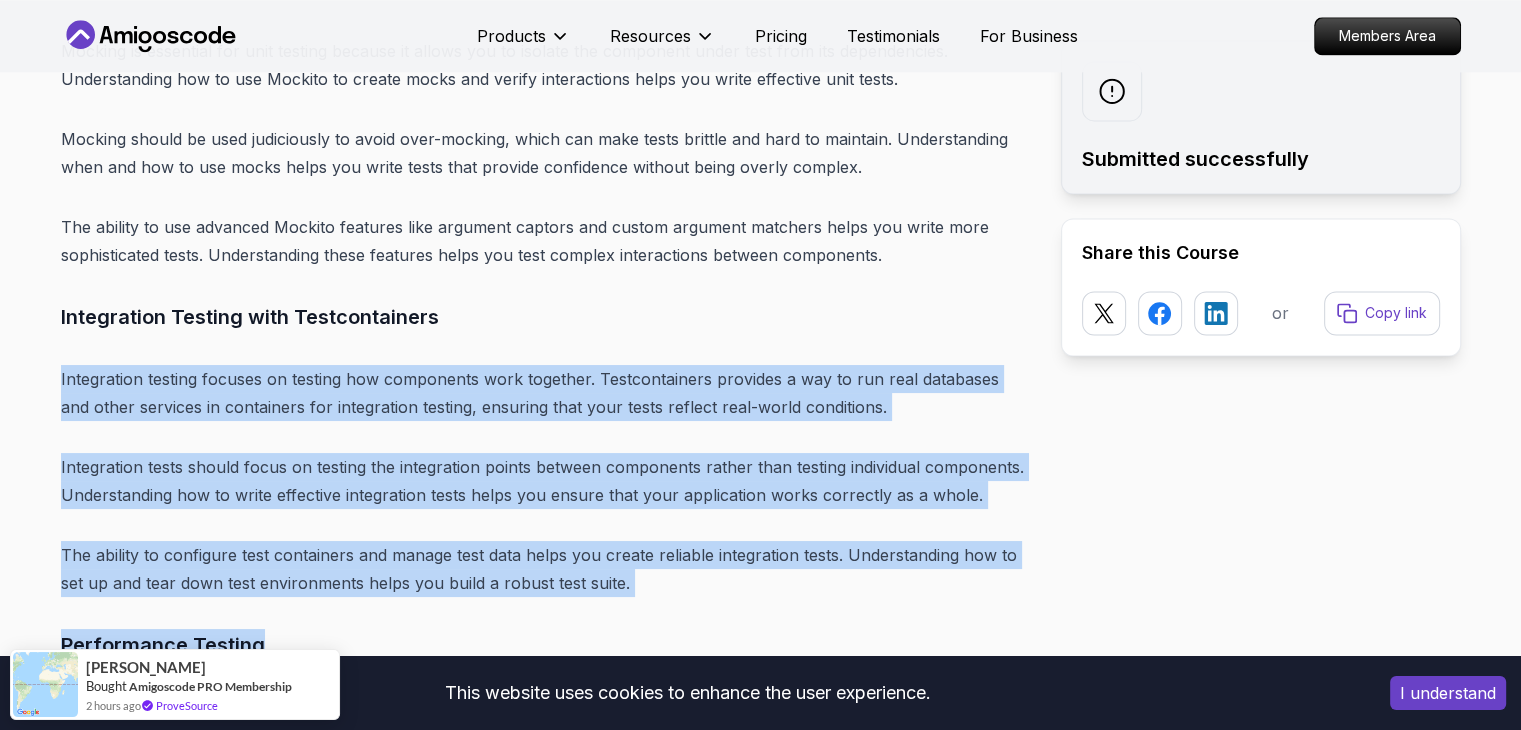 drag, startPoint x: 631, startPoint y: 427, endPoint x: 55, endPoint y: 201, distance: 618.75037 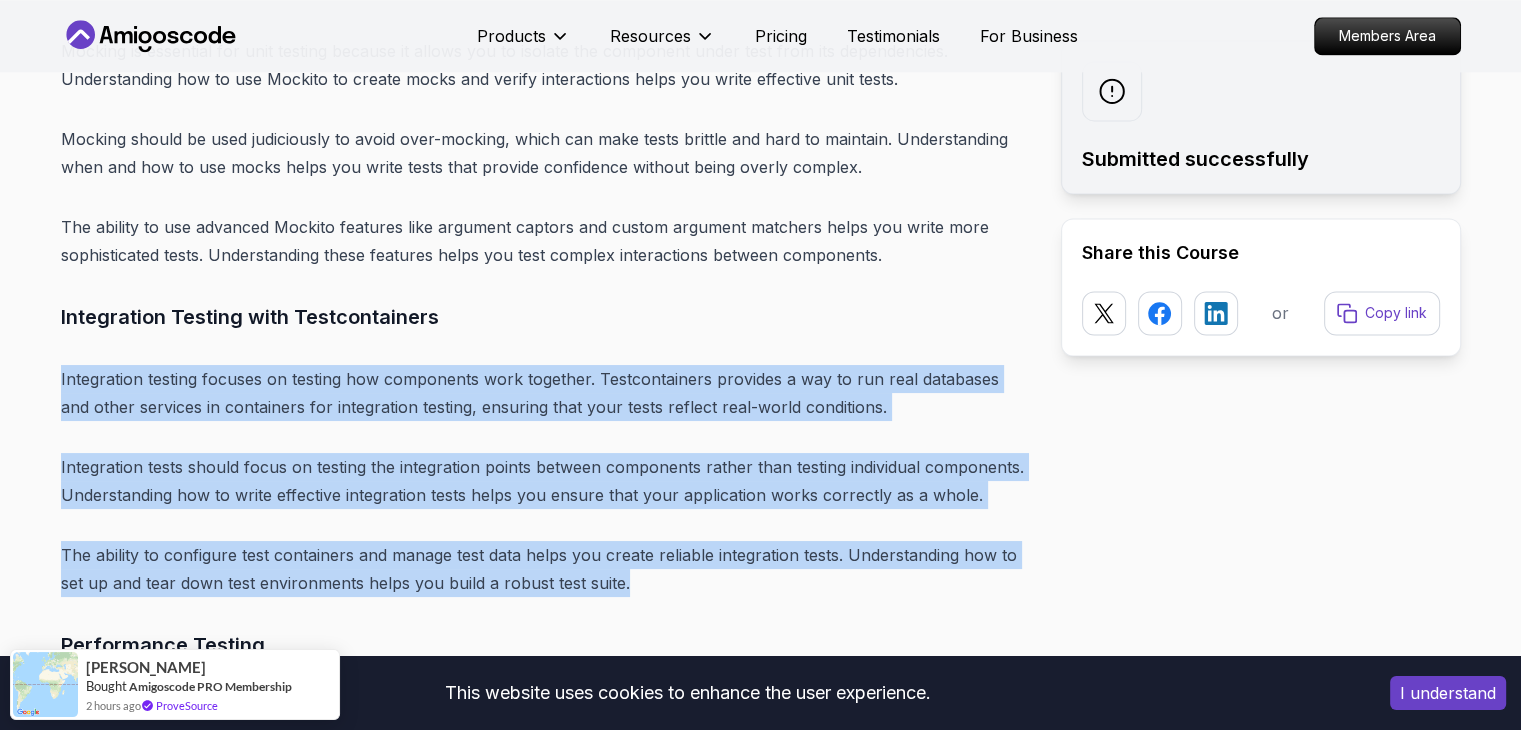 drag, startPoint x: 28, startPoint y: 190, endPoint x: 636, endPoint y: 417, distance: 648.99384 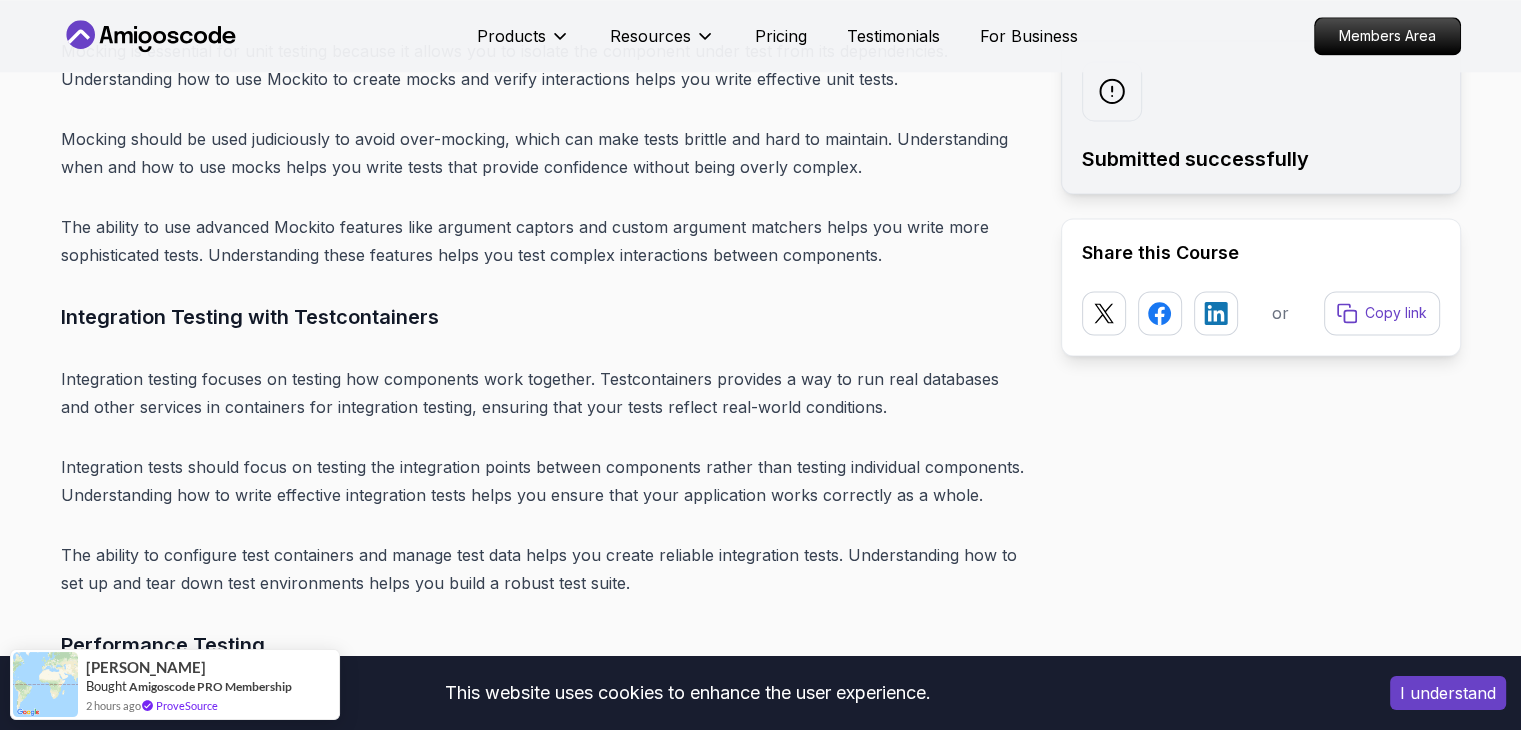 click on "Introduction
Spring Boot remains one of the most powerful and widely adopted frameworks for Java developers in 2025. With its ability to simplify the development of production-ready applications, Spring Boot has become the de facto standard for building enterprise-grade backend systems. The framework's convention-over-configuration approach, combined with its extensive ecosystem, makes it an essential skill for any backend developer.
In 2025, mastering Spring Boot is crucial if you want to succeed as a backend developer. The demand for Spring Boot developers continues to grow as more companies adopt microservices architectures and cloud-native development practices. Whether you're a beginner looking to start your backend development journey or an experienced developer wanting to enhance your skills, this comprehensive roadmap will guide you through every step of mastering Spring Boot.
Table of Contents
Why Learn Spring Boot in 2025?
Market Demand and Career Opportunities" at bounding box center [545, -4601] 